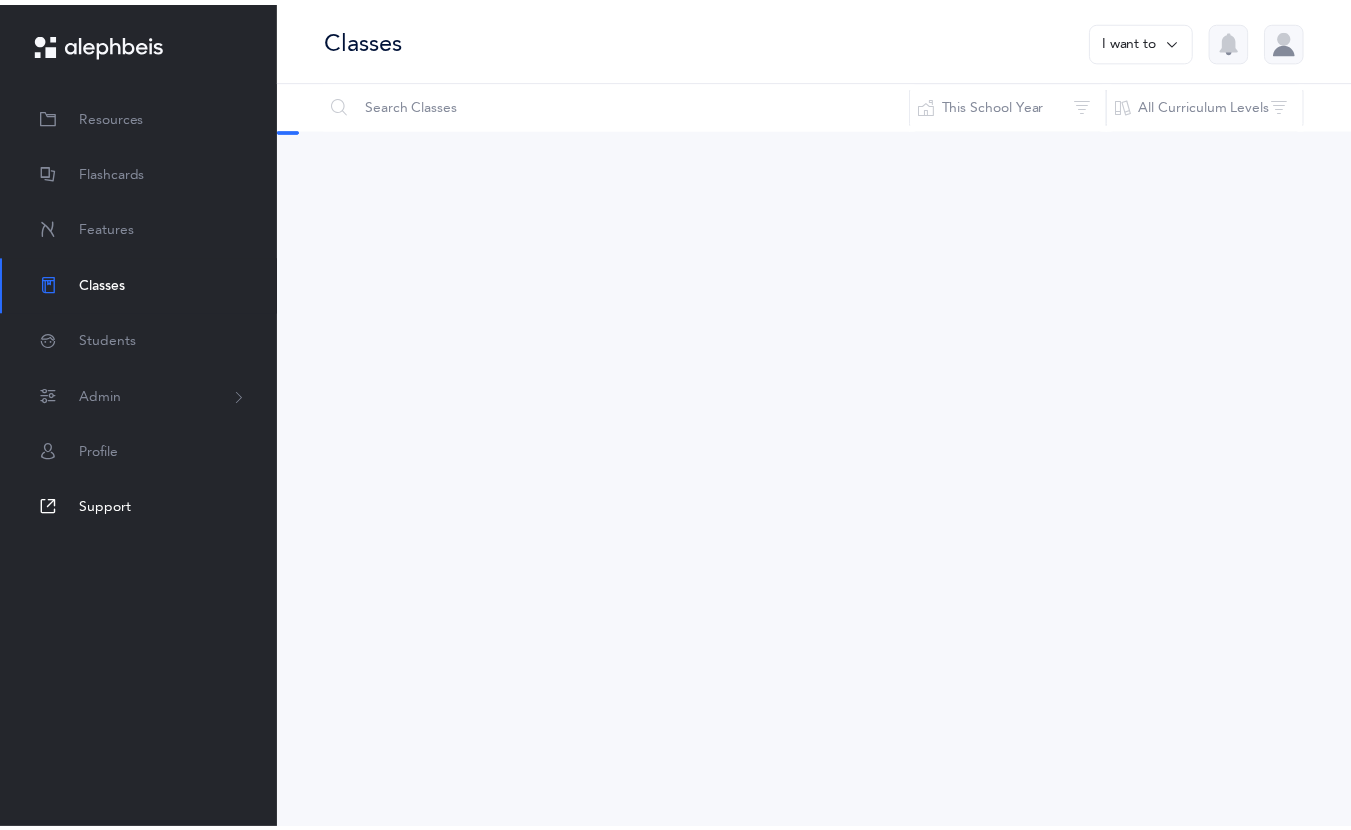 scroll, scrollTop: 0, scrollLeft: 0, axis: both 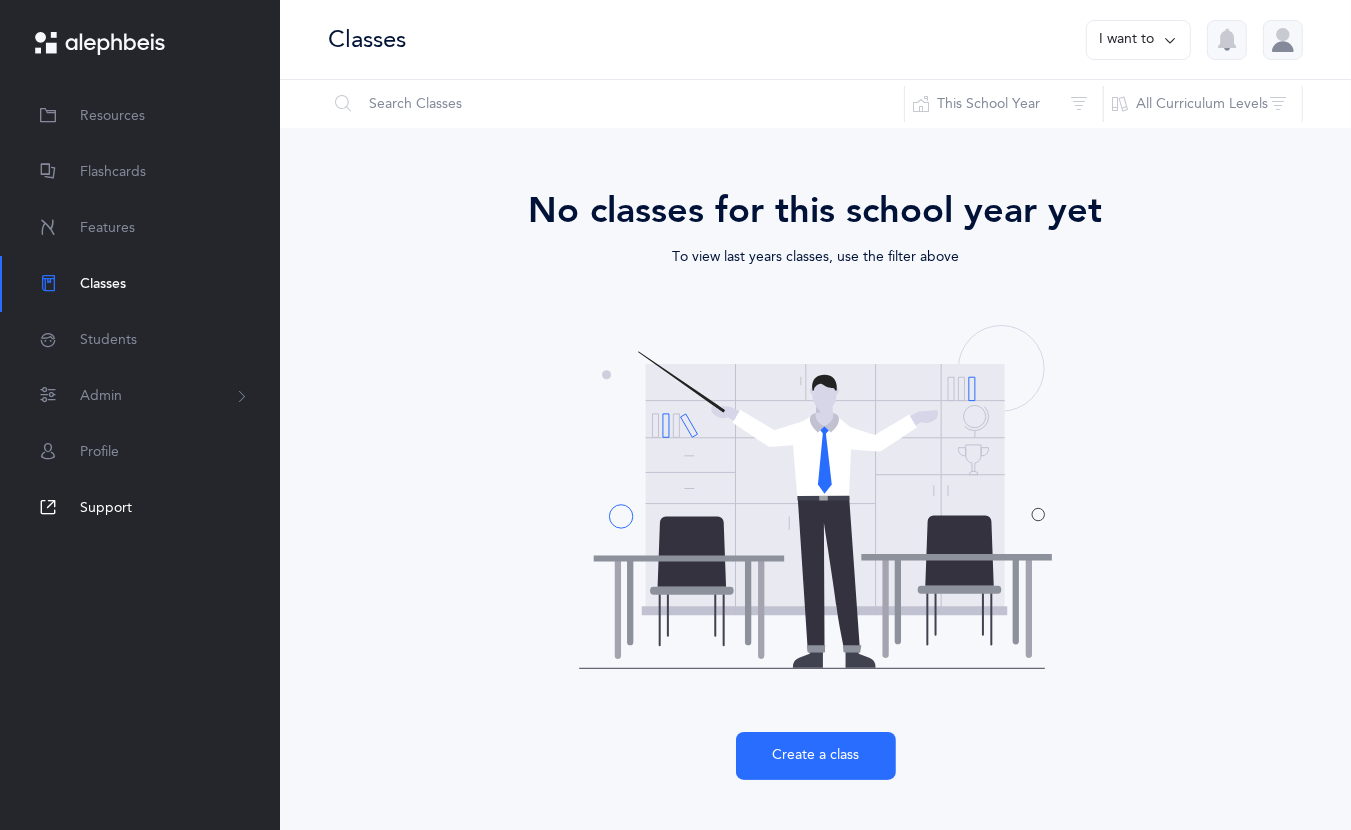 click on "Support" at bounding box center [140, 508] 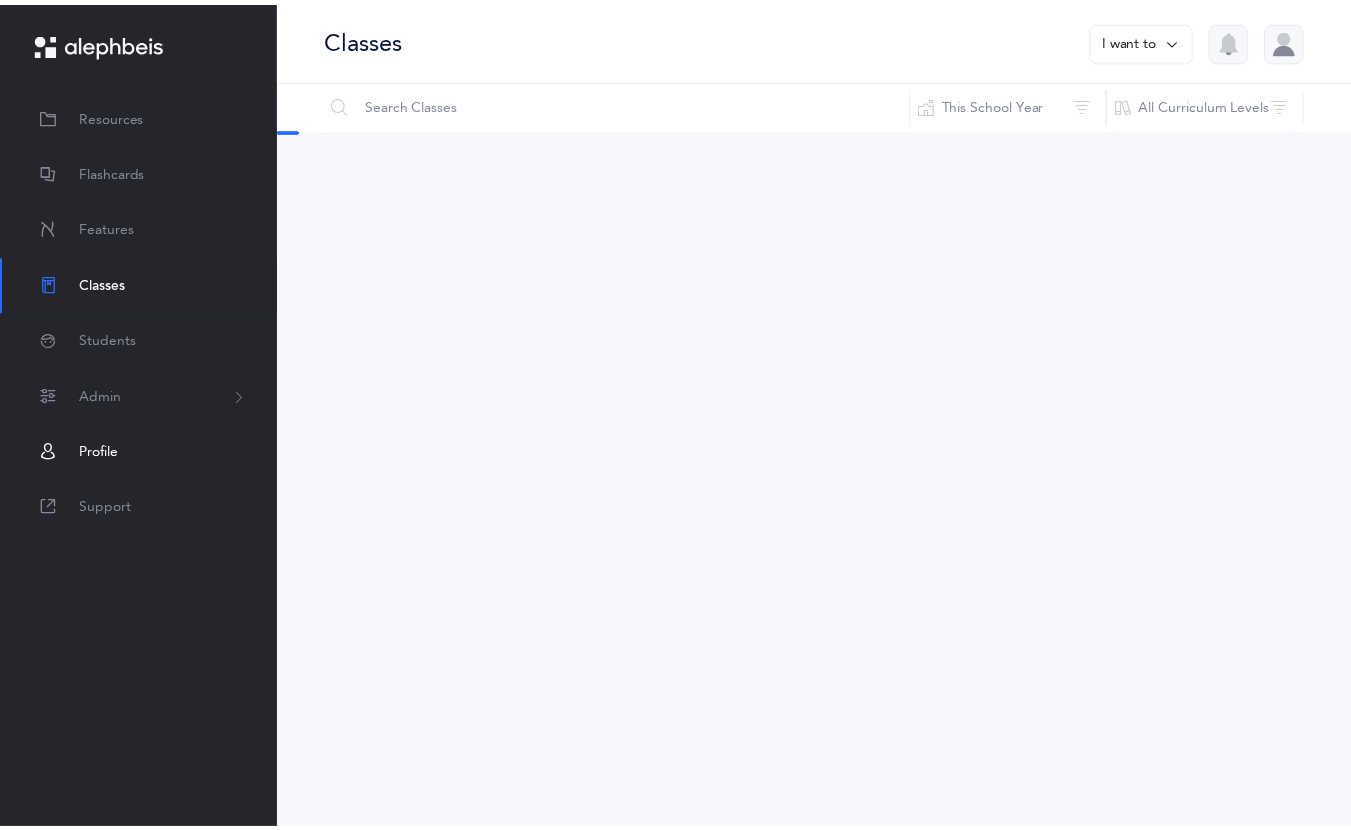 scroll, scrollTop: 0, scrollLeft: 0, axis: both 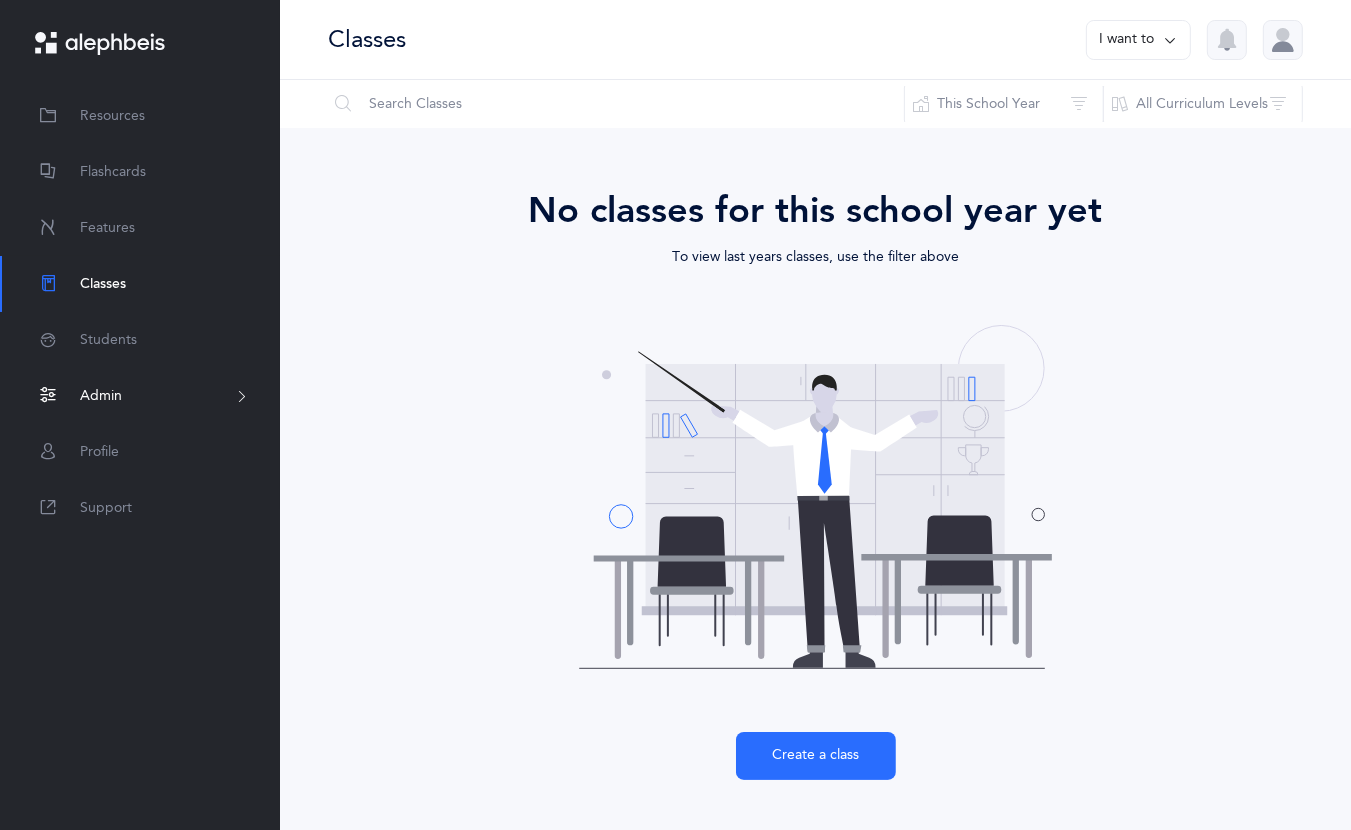 click on "Admin" at bounding box center [101, 396] 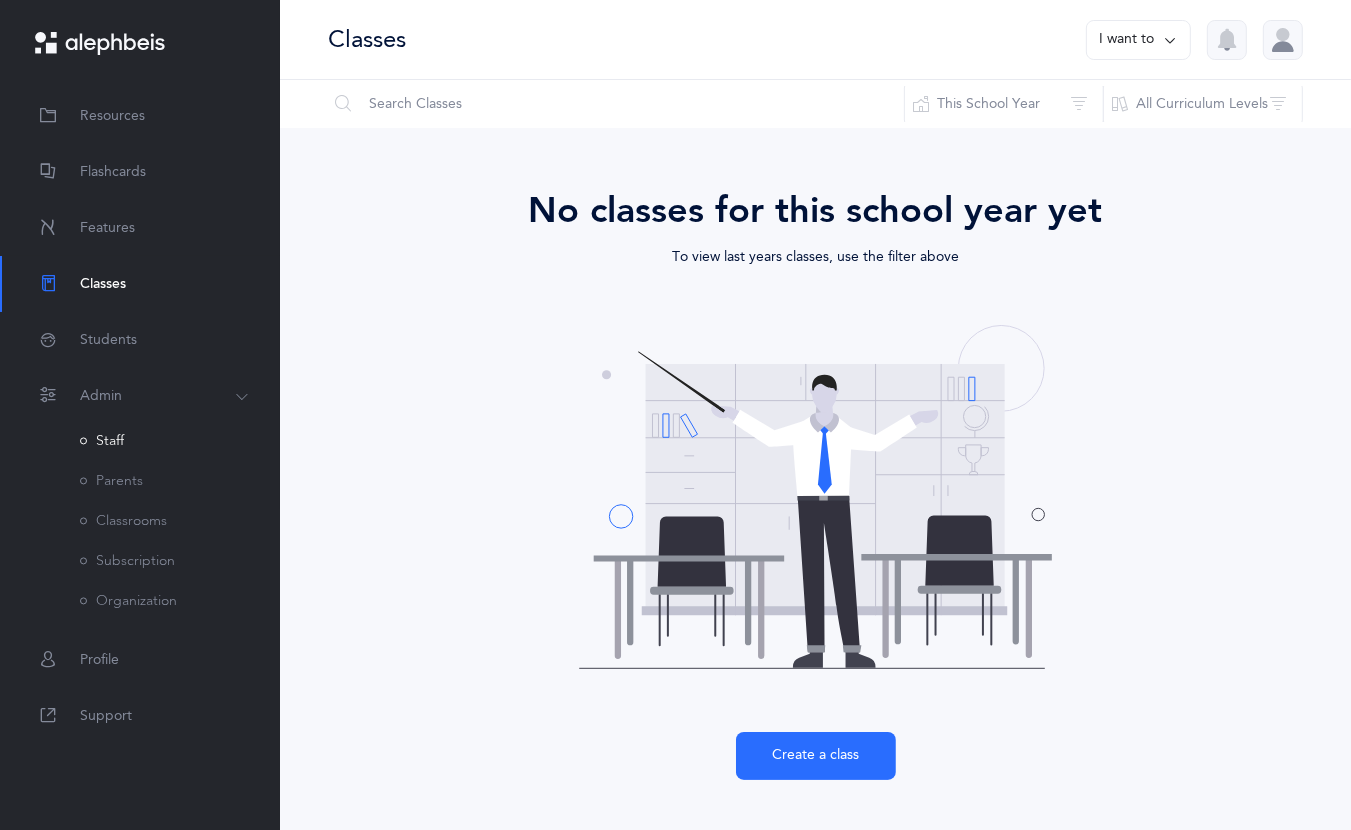 click on "Staff" at bounding box center (102, 441) 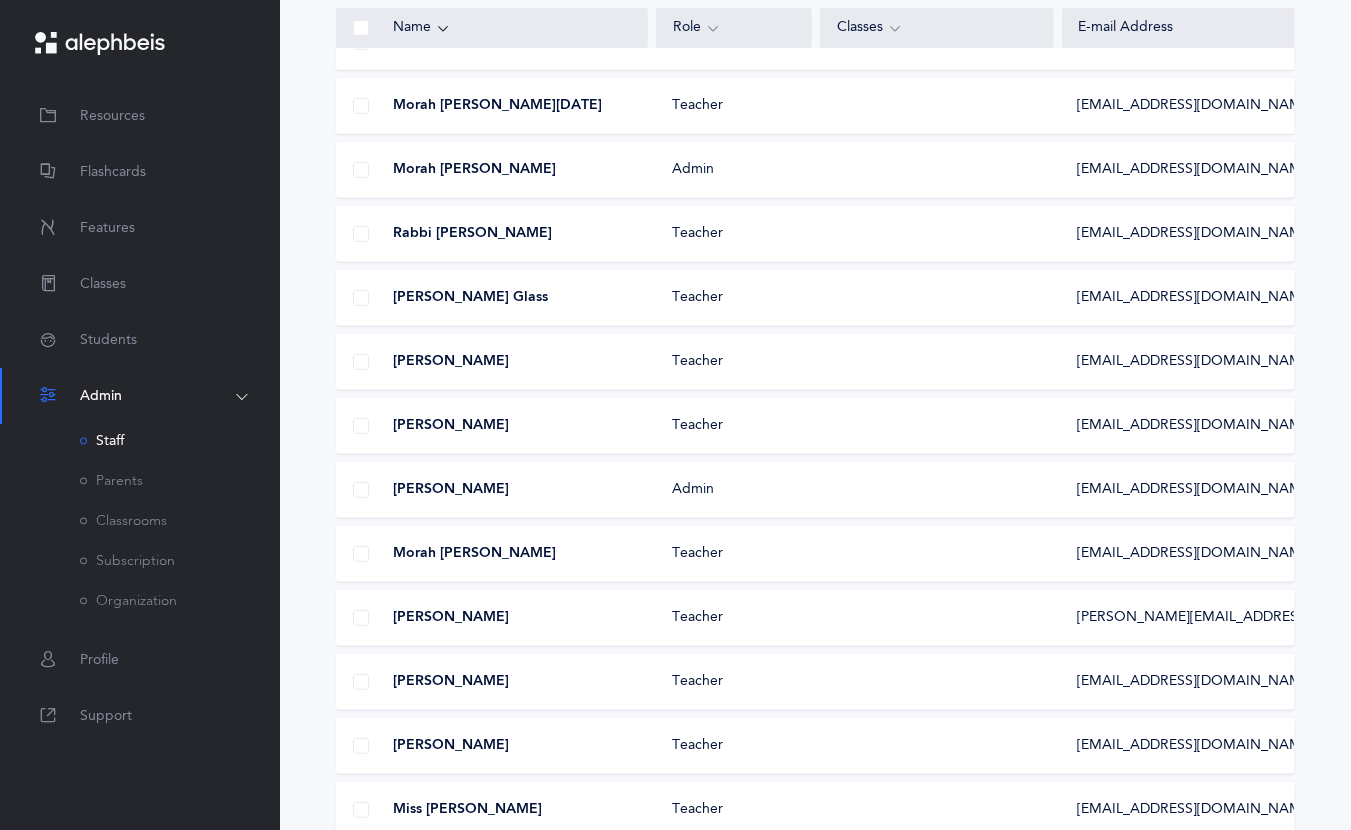 scroll, scrollTop: 1100, scrollLeft: 0, axis: vertical 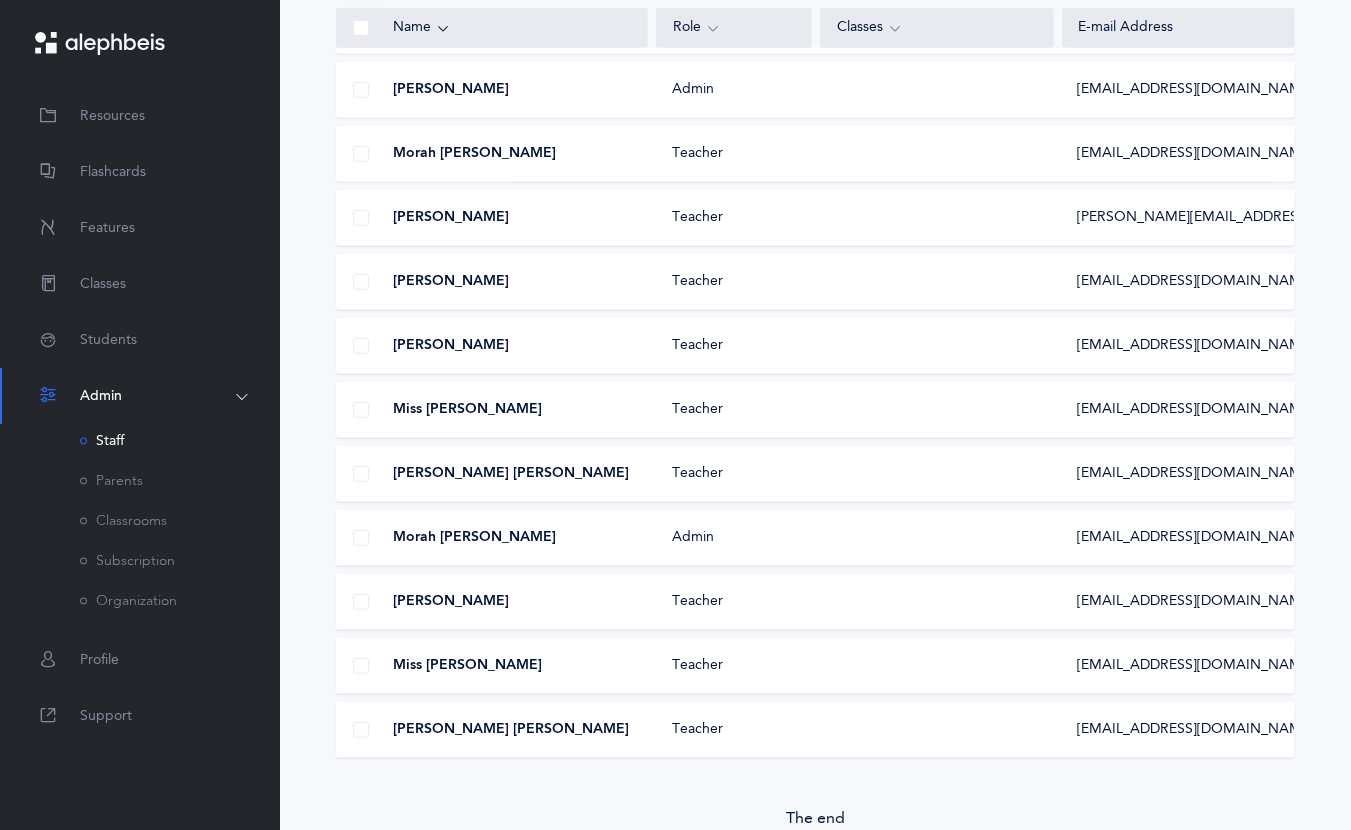 click at bounding box center (361, 666) 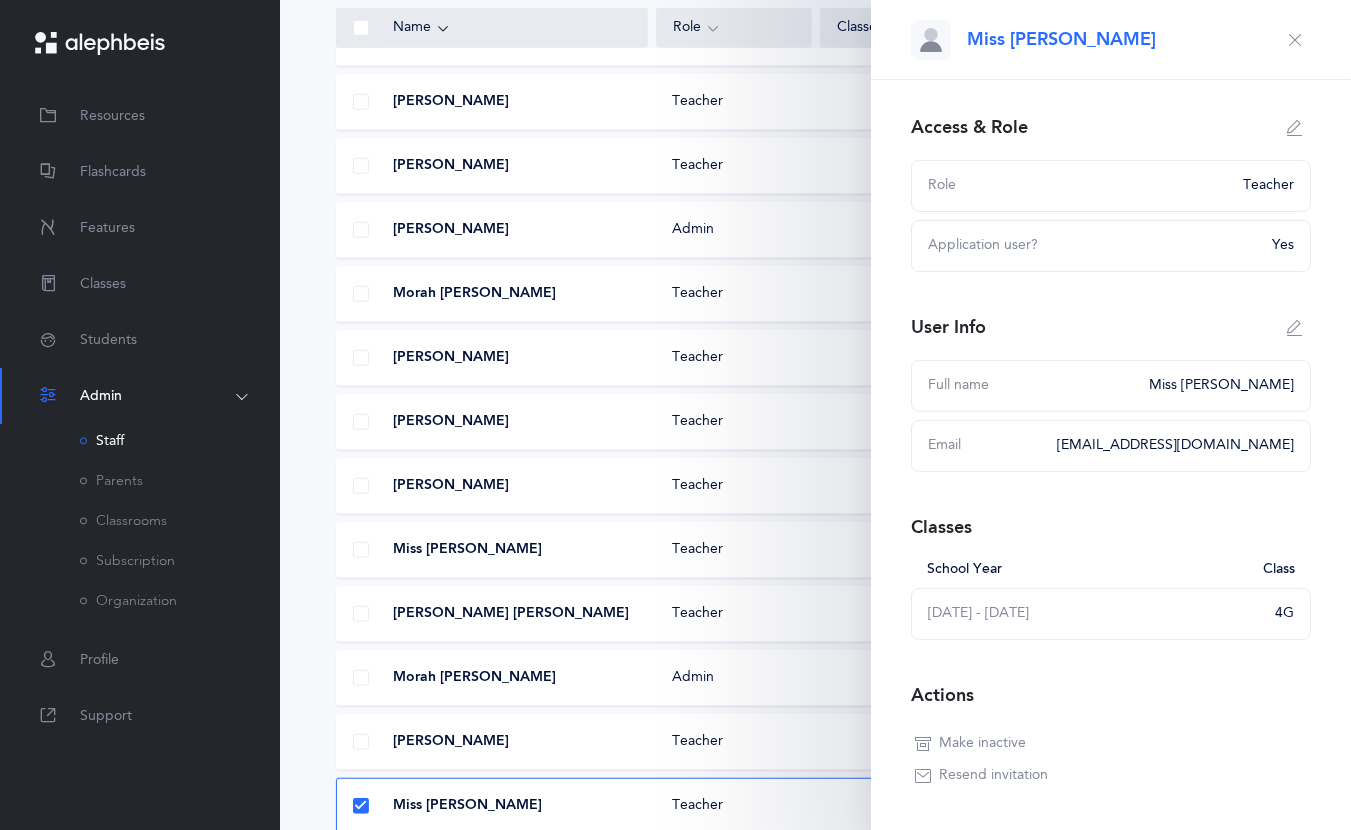 scroll, scrollTop: 900, scrollLeft: 0, axis: vertical 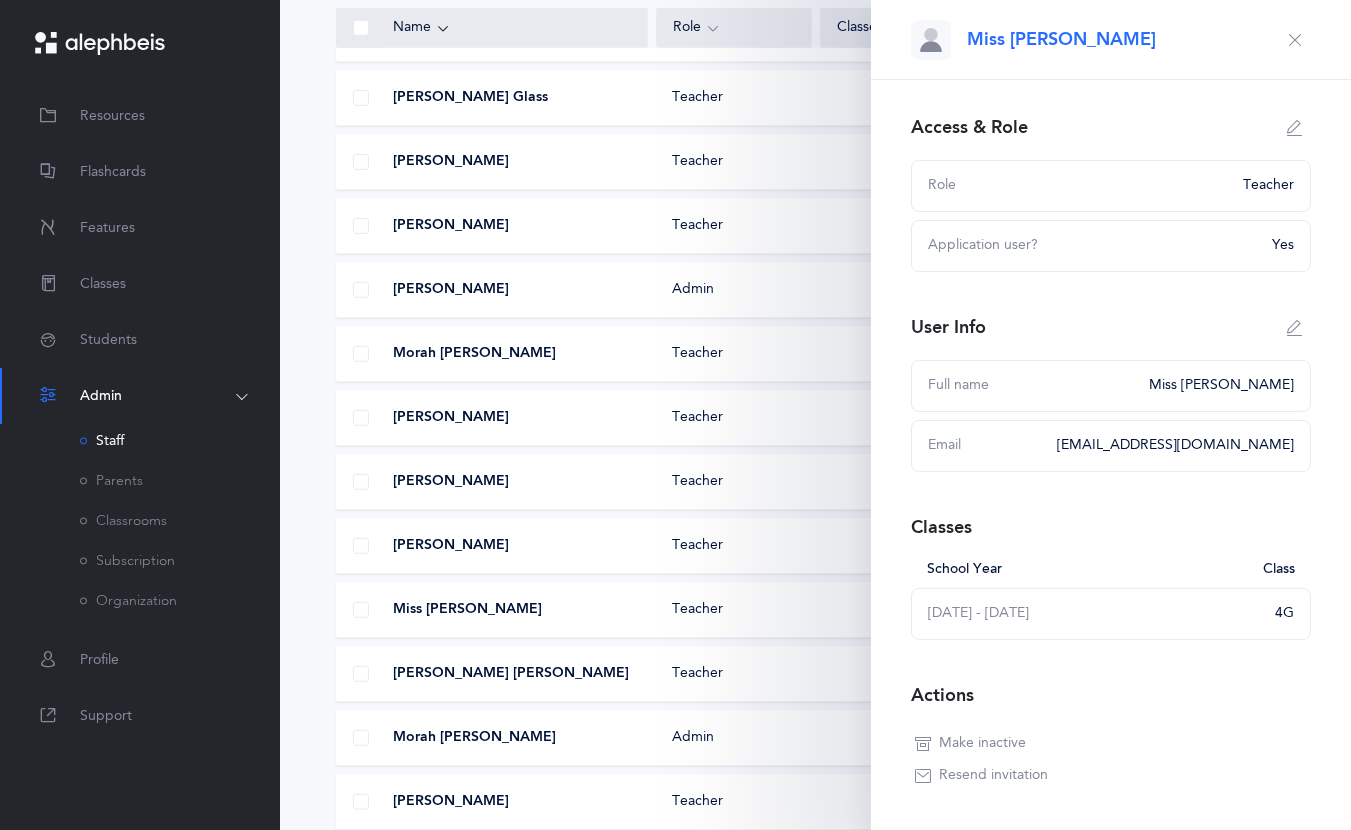 click on "Make inactive" at bounding box center [970, 744] 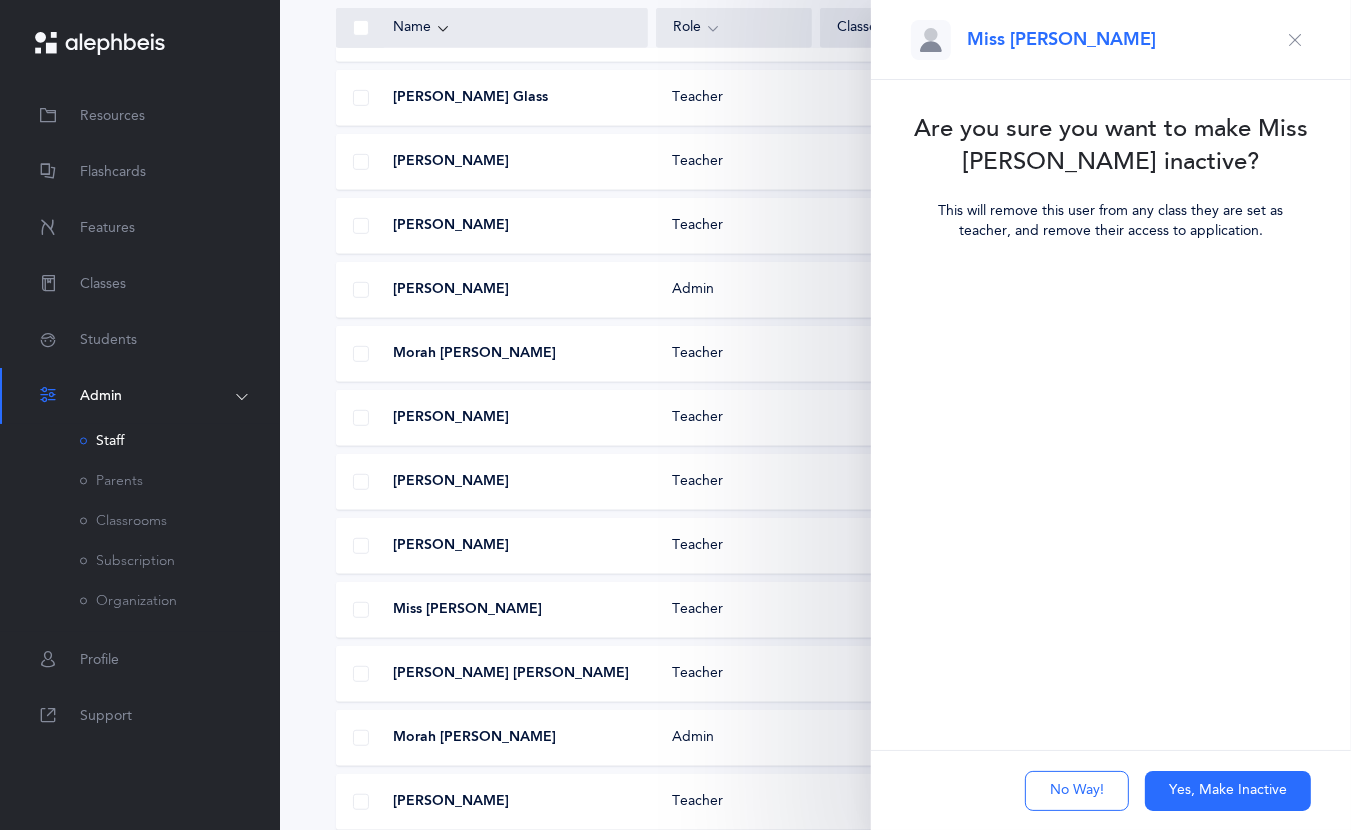 click on "Yes, Make Inactive" at bounding box center [1228, 791] 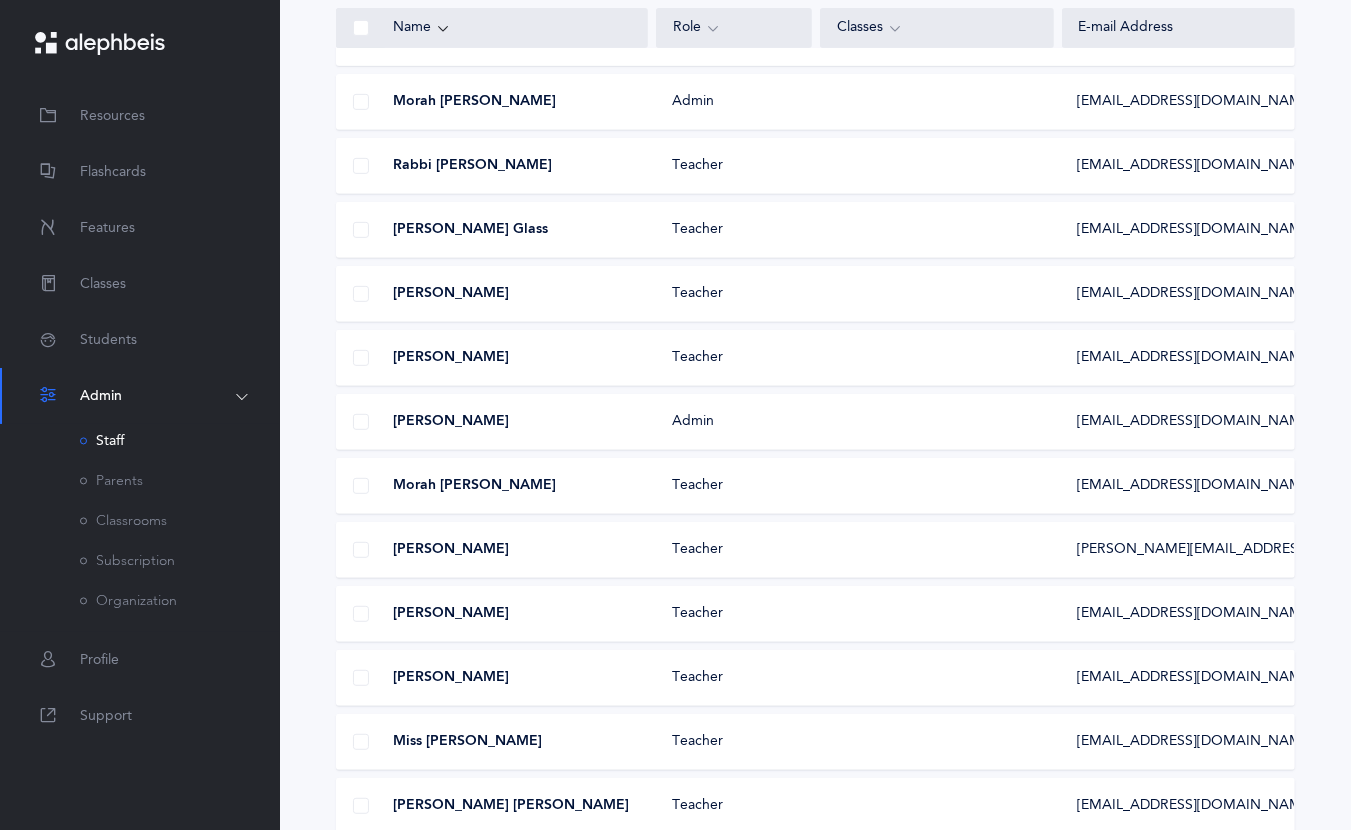 scroll, scrollTop: 515, scrollLeft: 0, axis: vertical 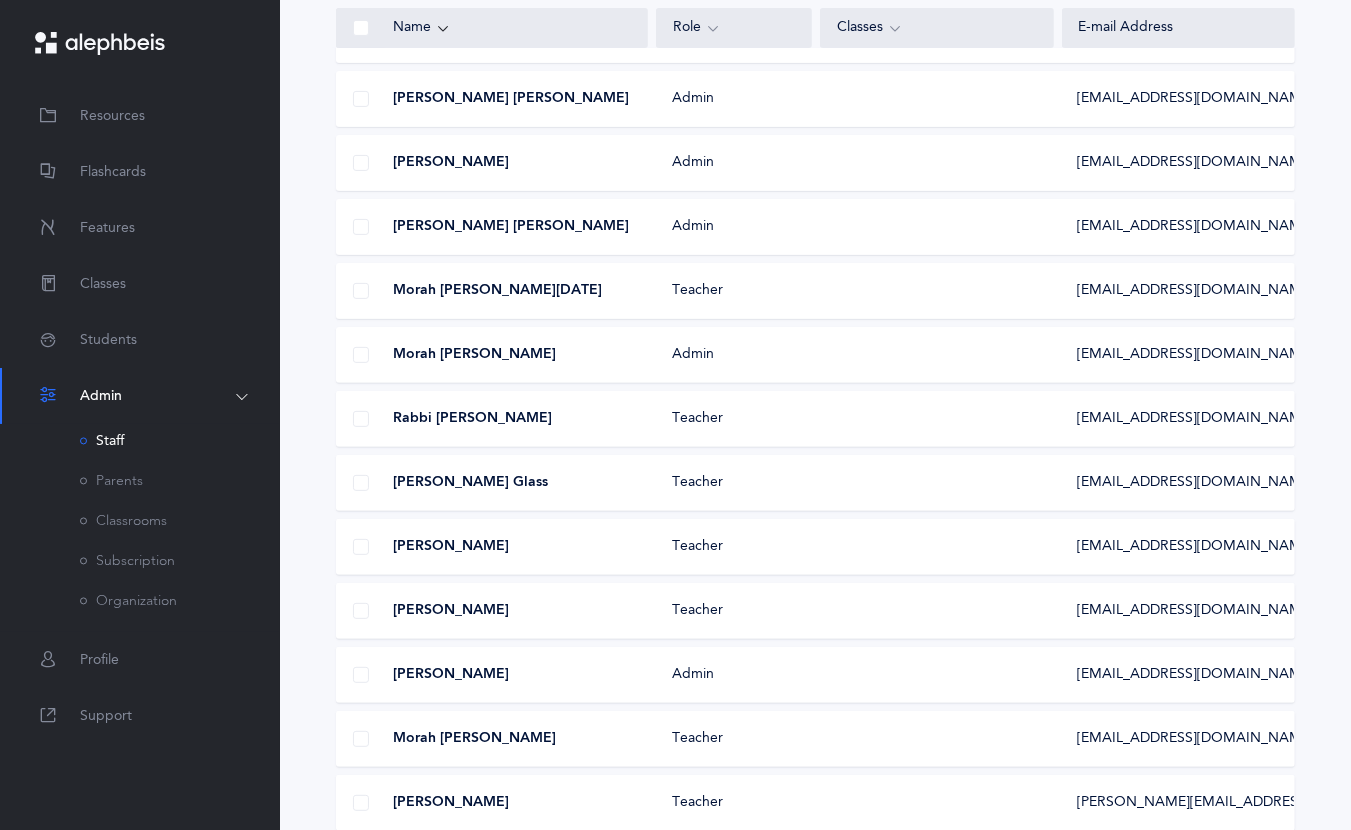 click on "Staff" at bounding box center [102, 441] 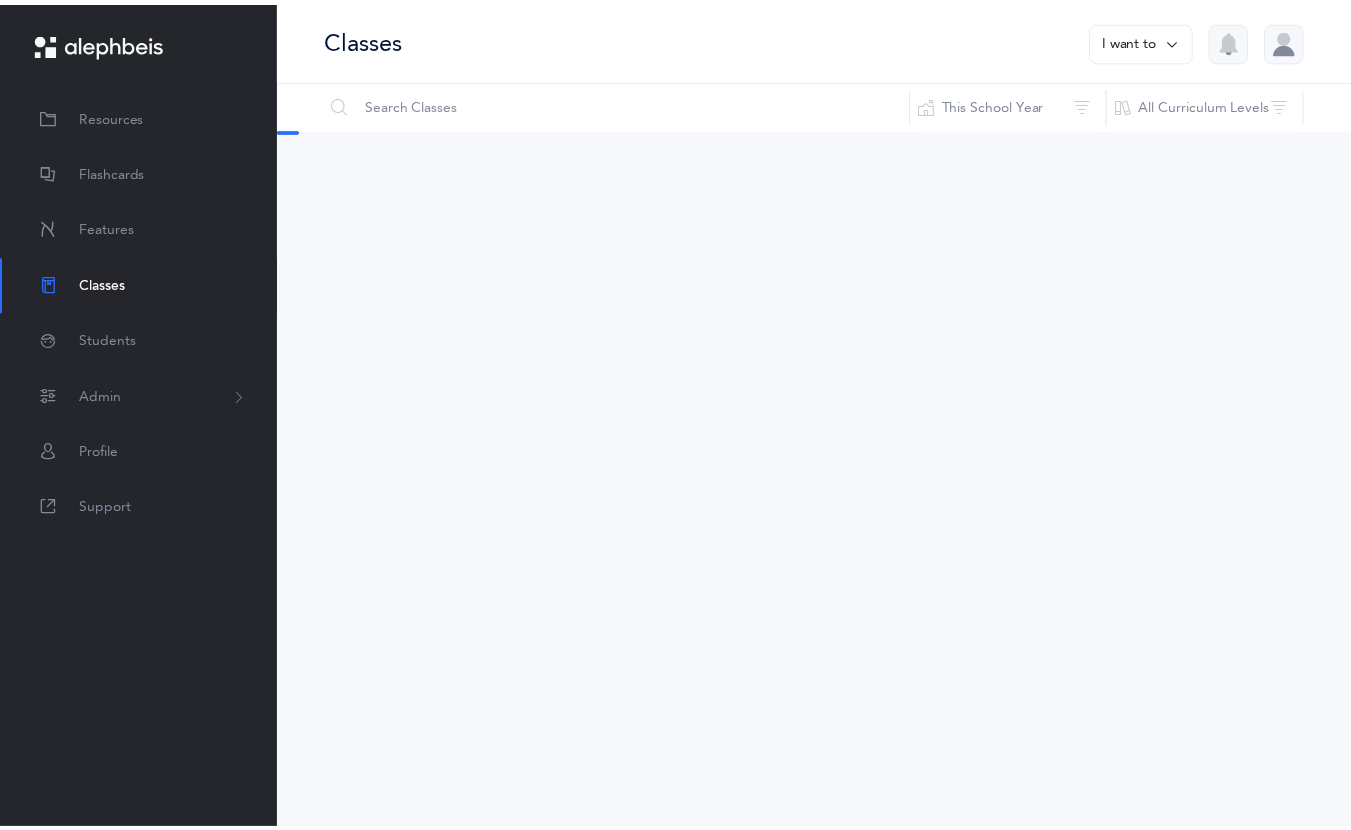 scroll, scrollTop: 0, scrollLeft: 0, axis: both 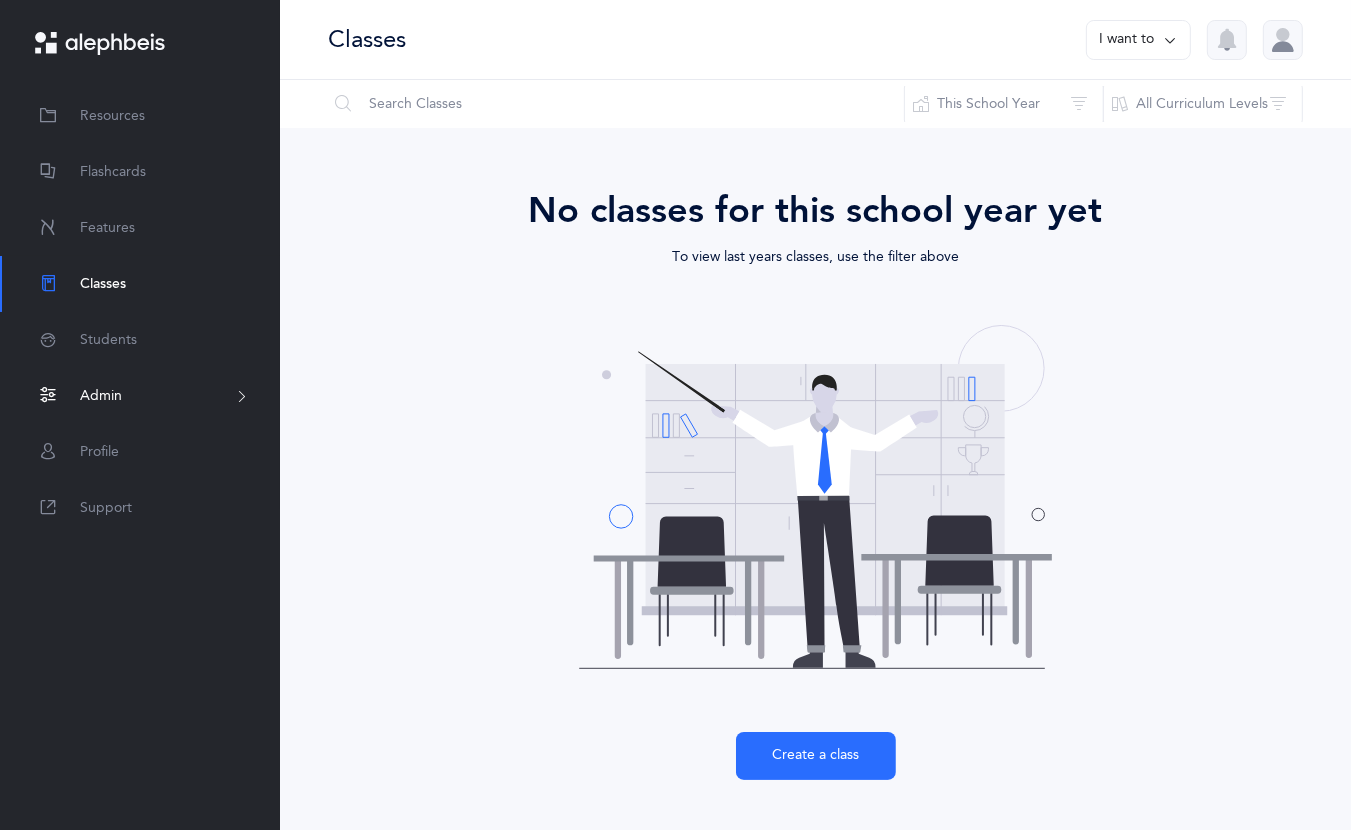 click on "Admin" at bounding box center (101, 396) 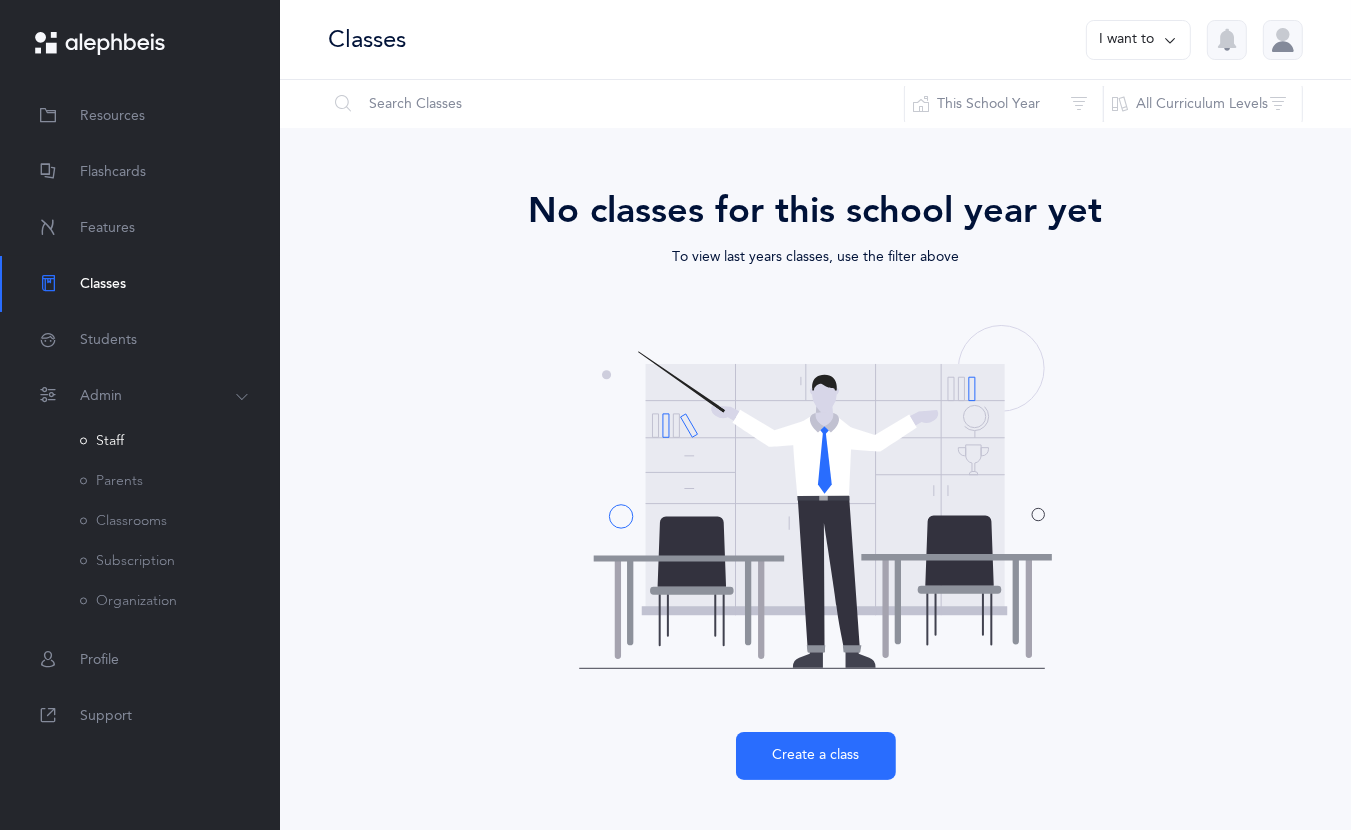 click on "Staff" at bounding box center (102, 441) 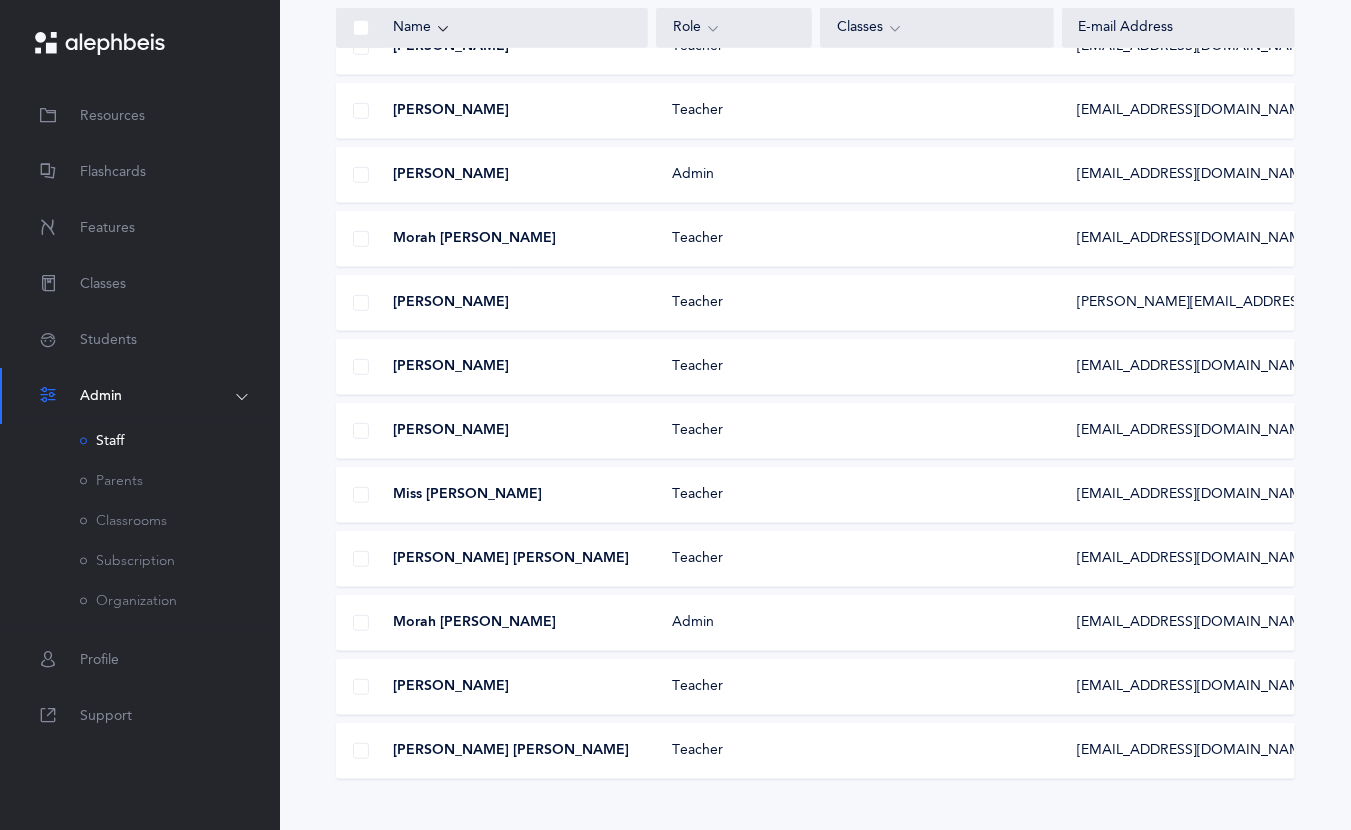 scroll, scrollTop: 1000, scrollLeft: 0, axis: vertical 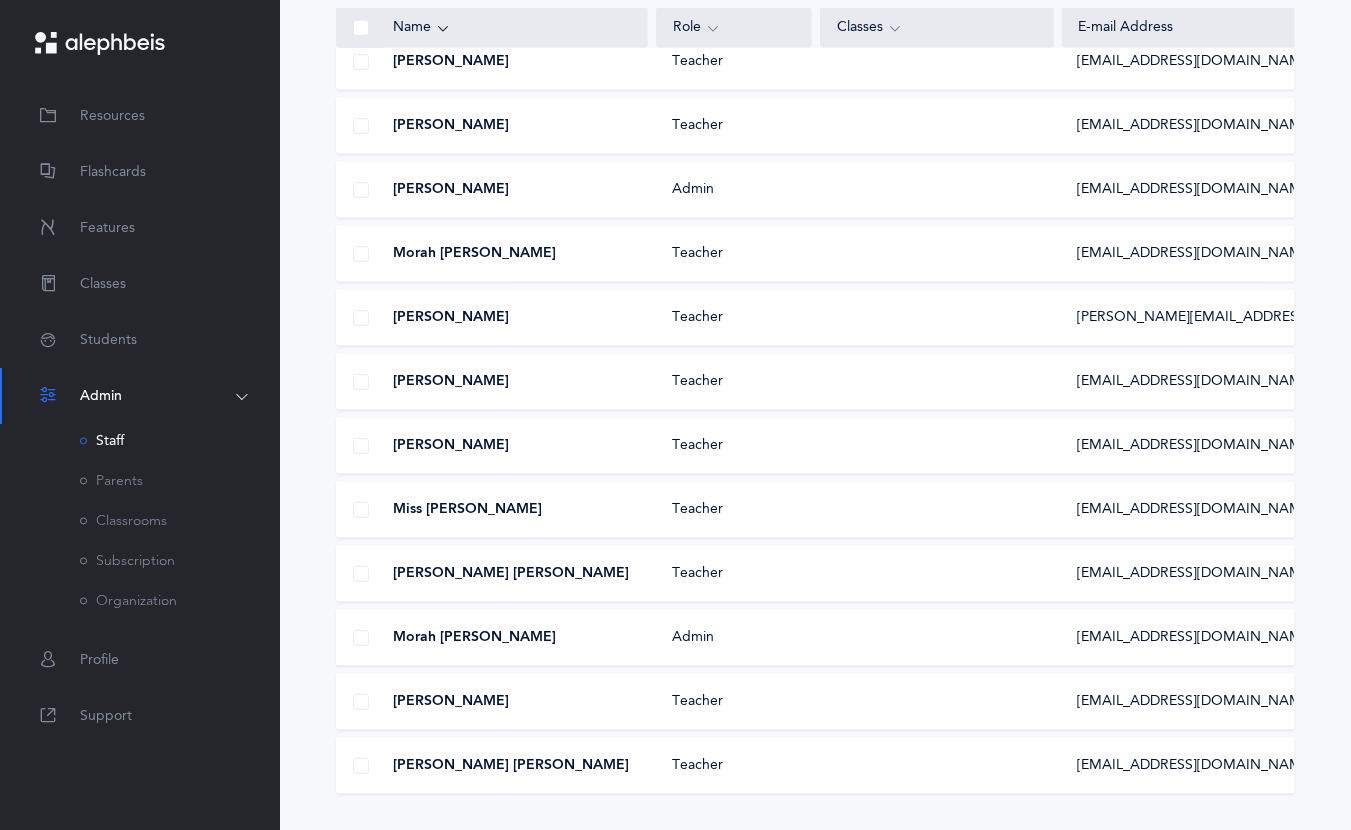 click on "[PERSON_NAME]" at bounding box center [451, 382] 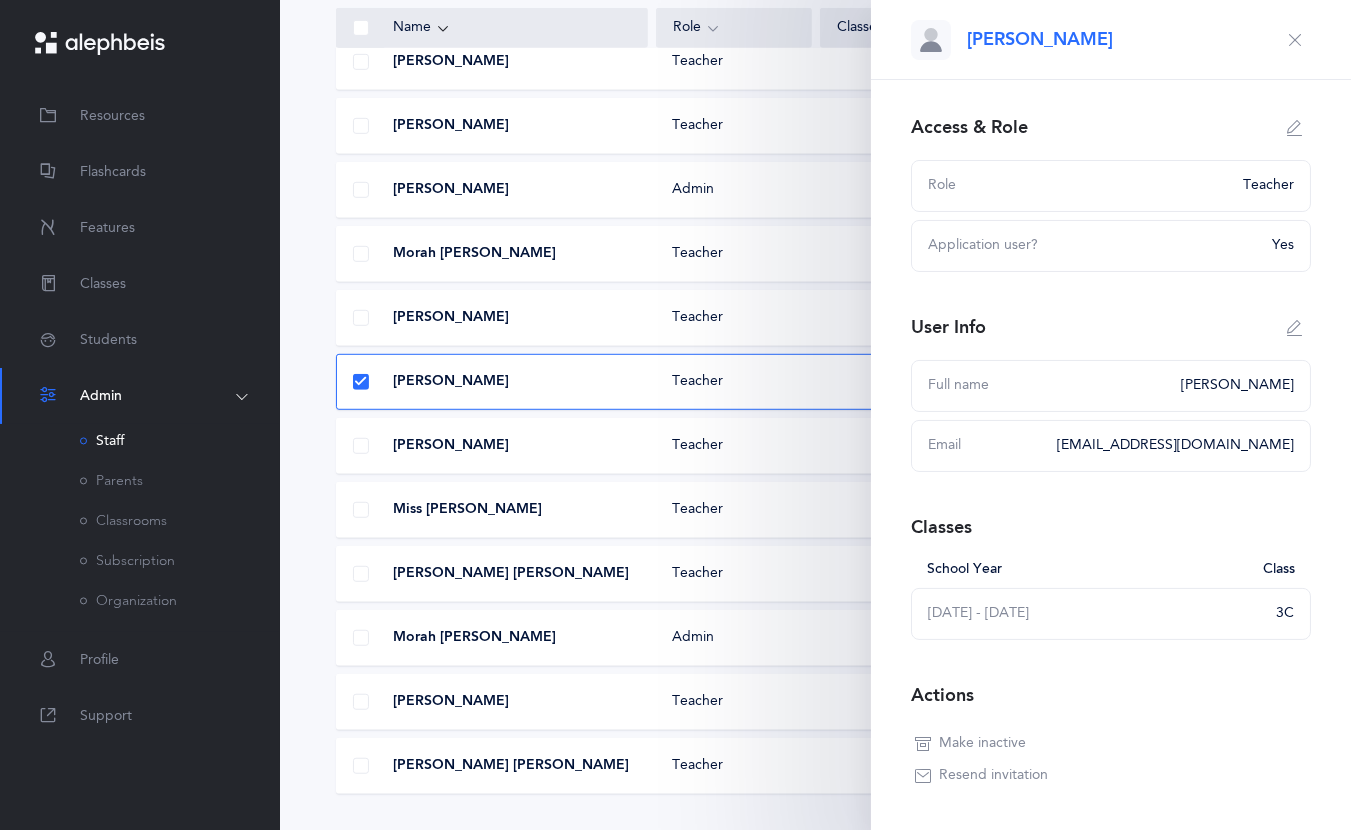 scroll, scrollTop: 73, scrollLeft: 0, axis: vertical 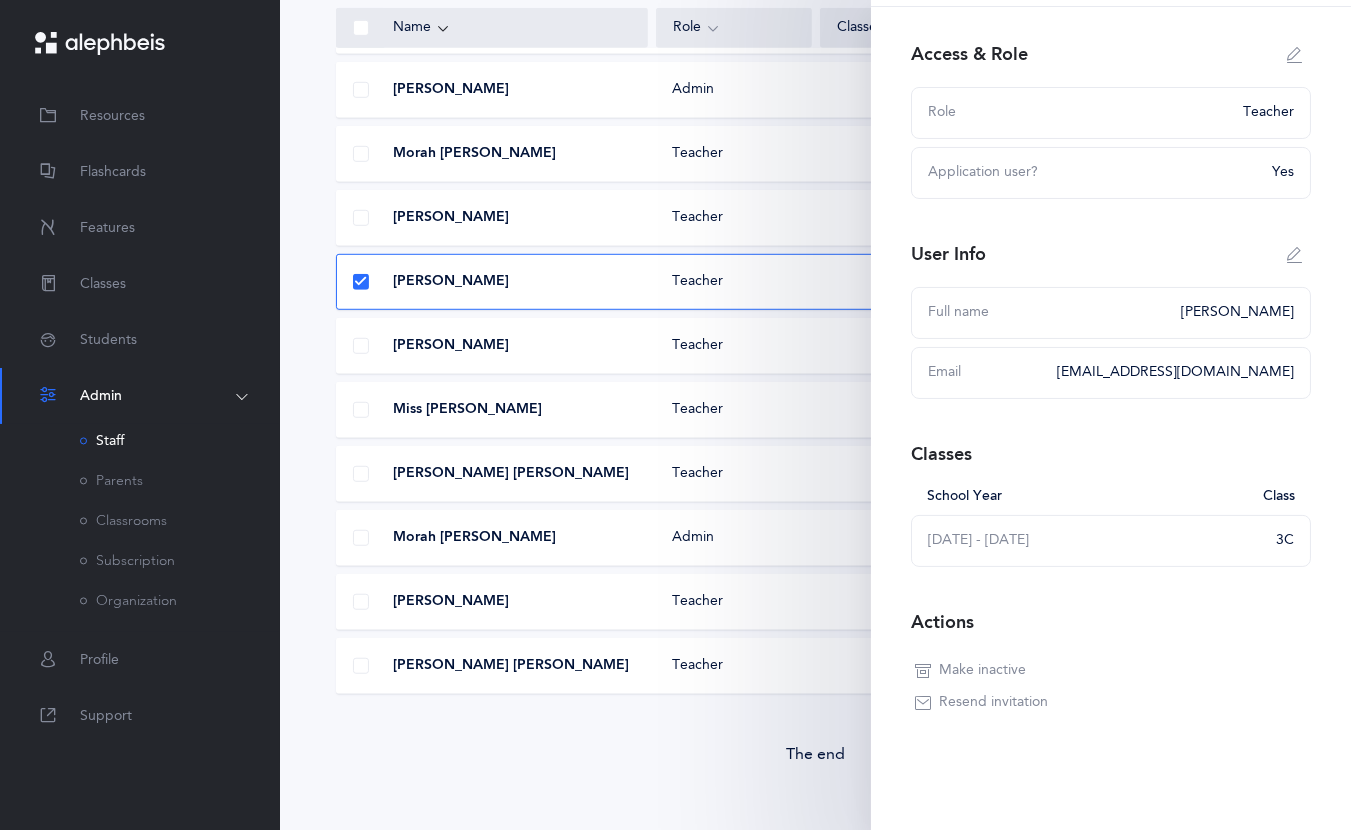 click at bounding box center [1295, 255] 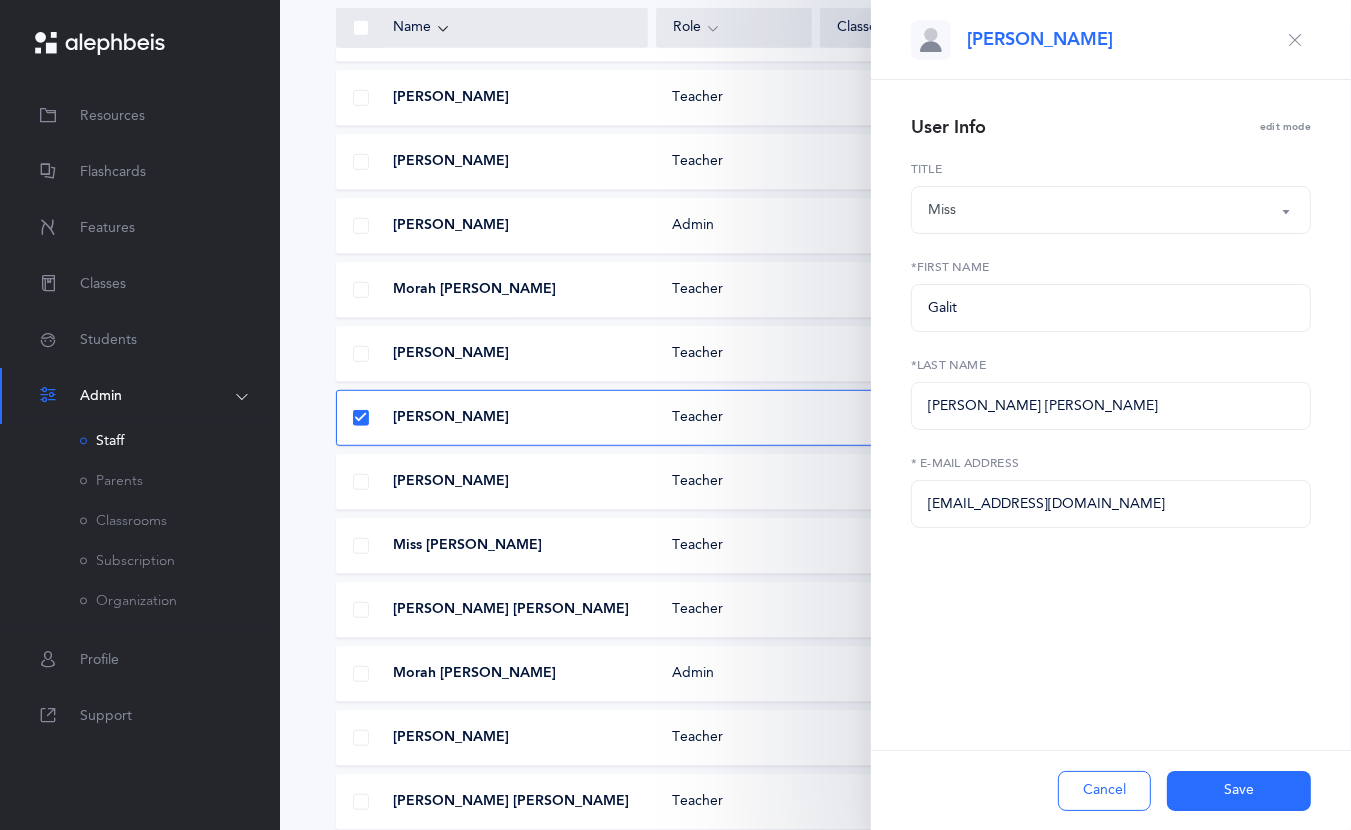 scroll, scrollTop: 915, scrollLeft: 0, axis: vertical 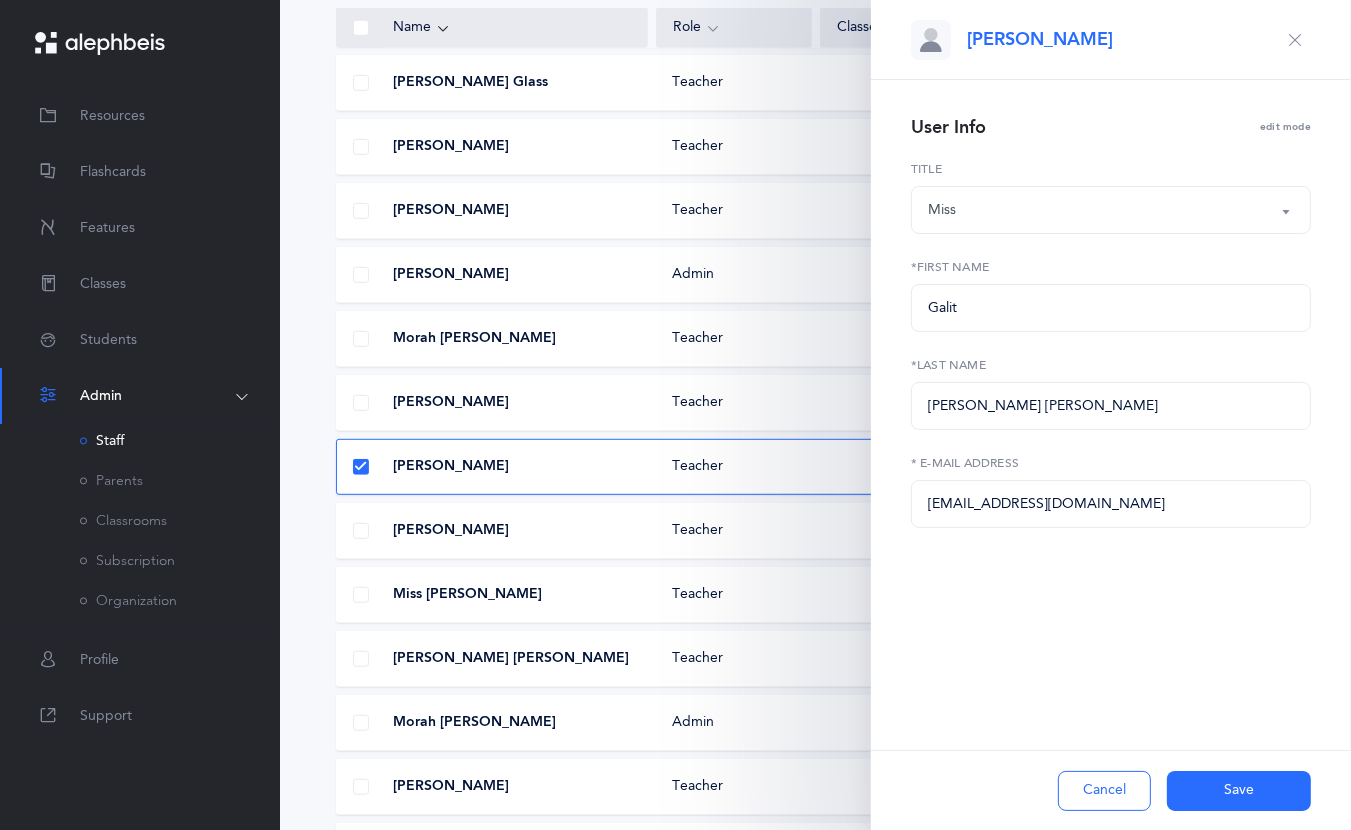 click at bounding box center (1295, 40) 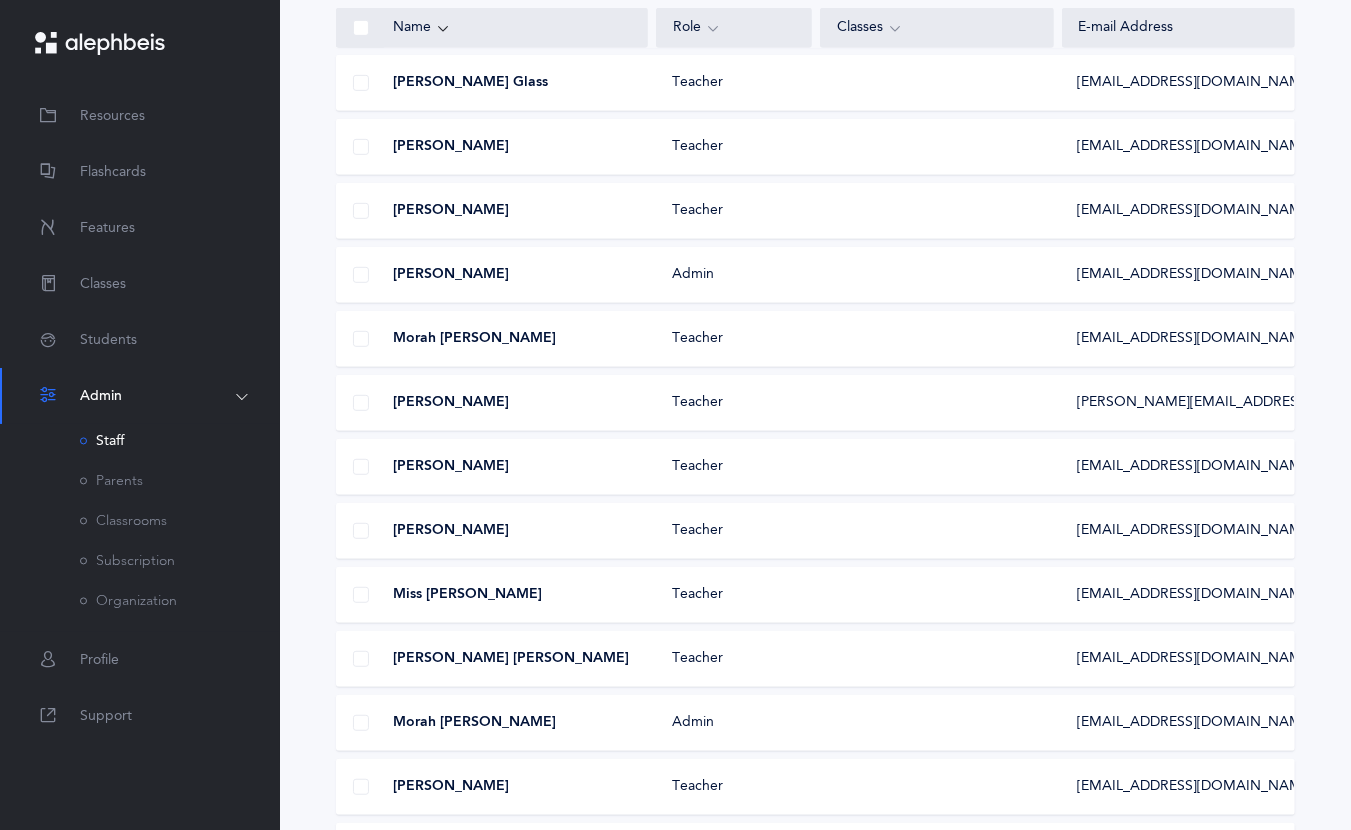 click on "[PERSON_NAME]" at bounding box center (451, 467) 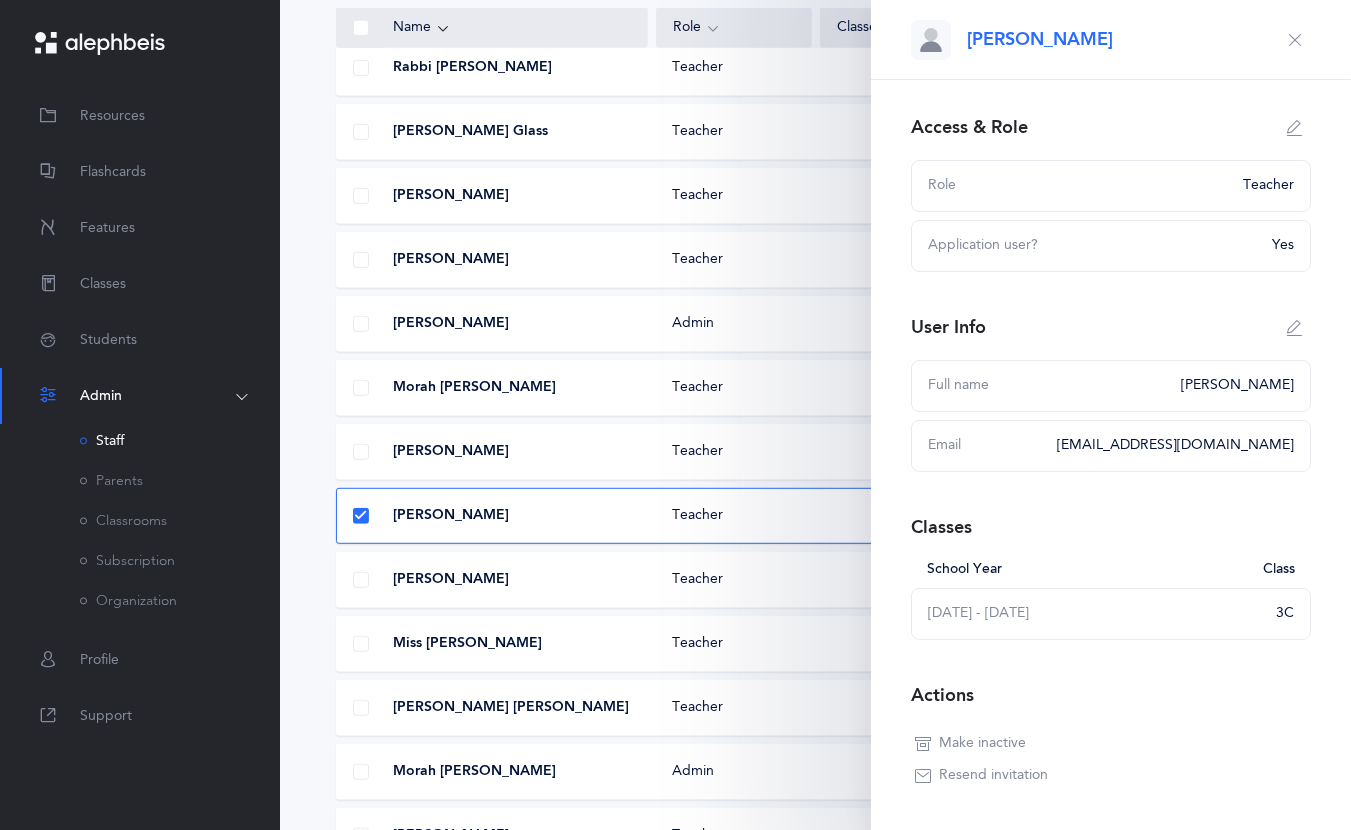scroll, scrollTop: 915, scrollLeft: 0, axis: vertical 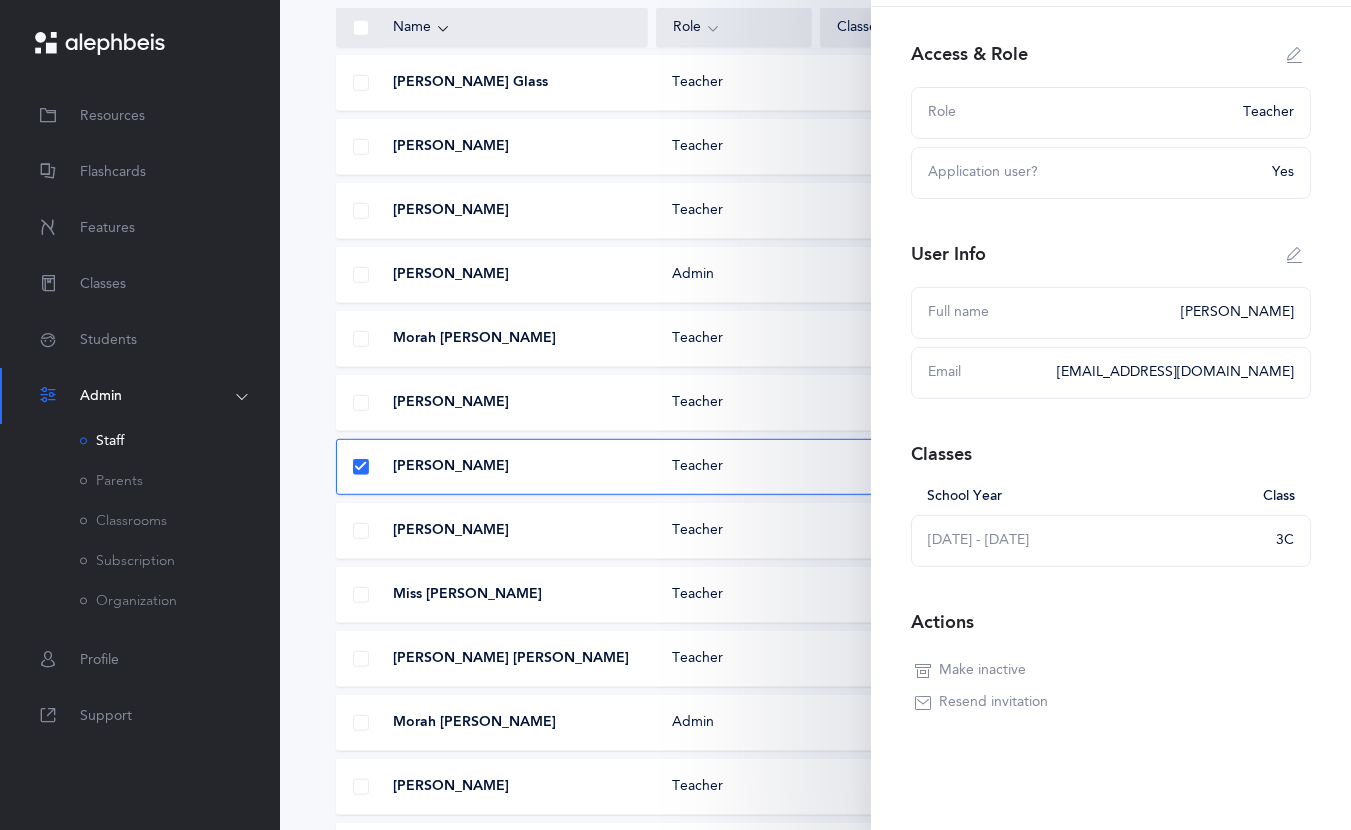 click at bounding box center [923, 671] 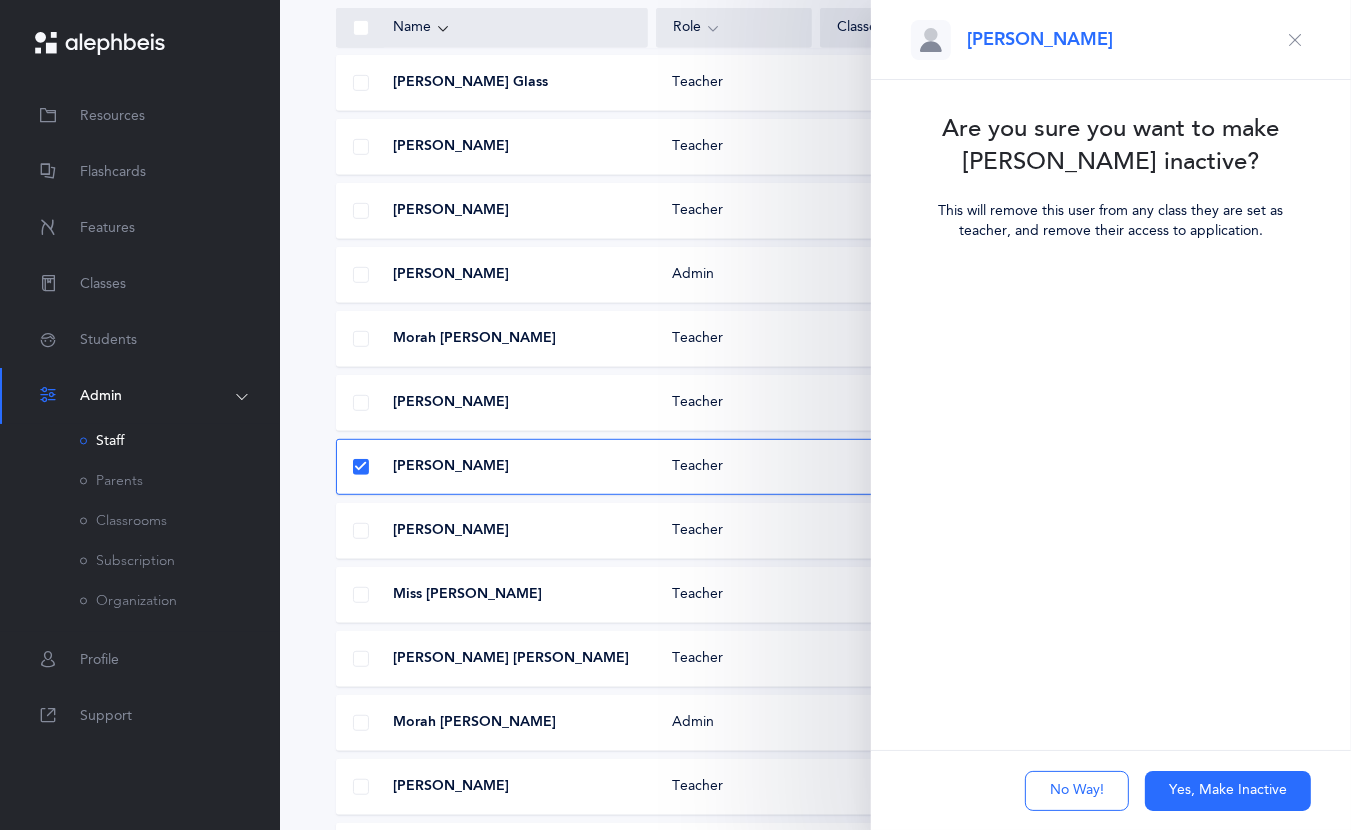 click at bounding box center (1295, 40) 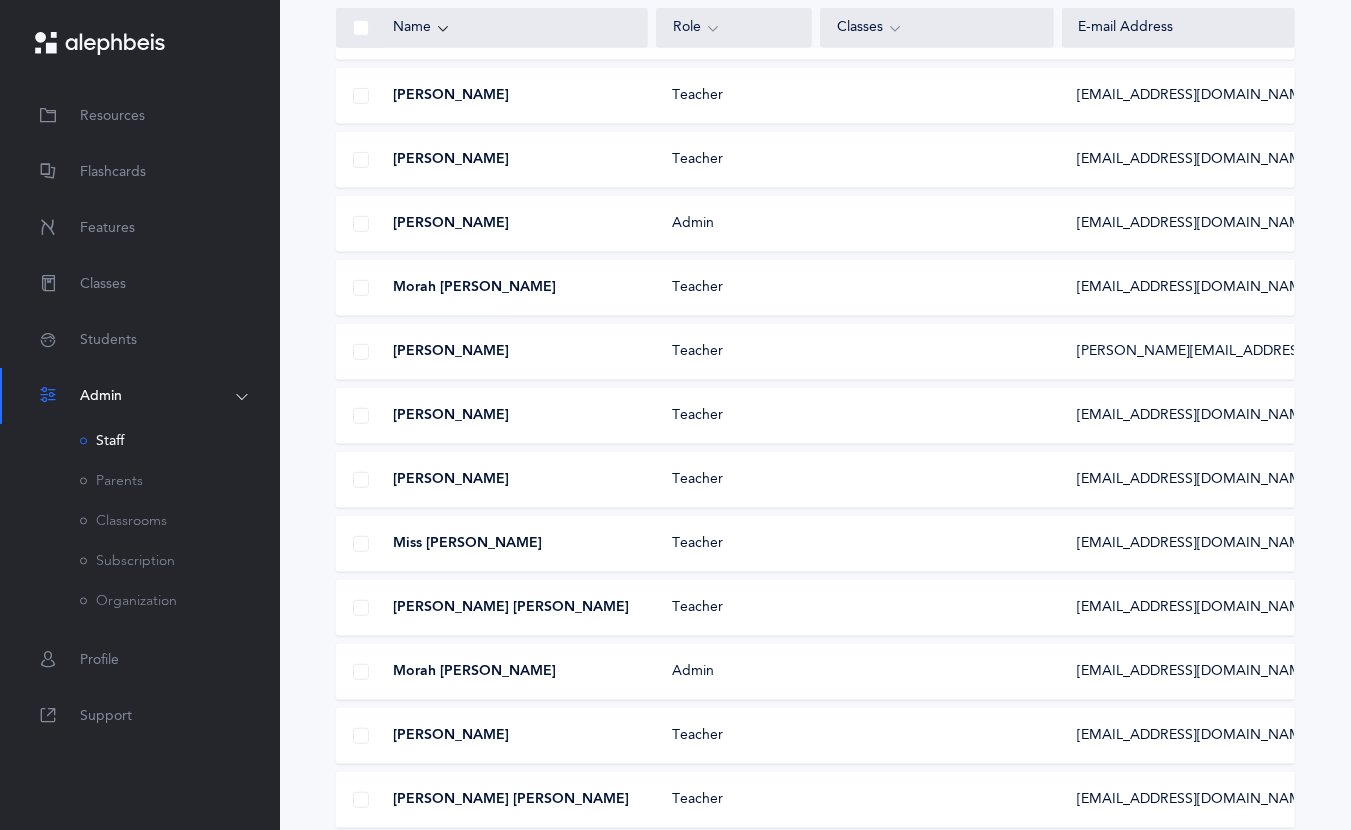 scroll, scrollTop: 1015, scrollLeft: 0, axis: vertical 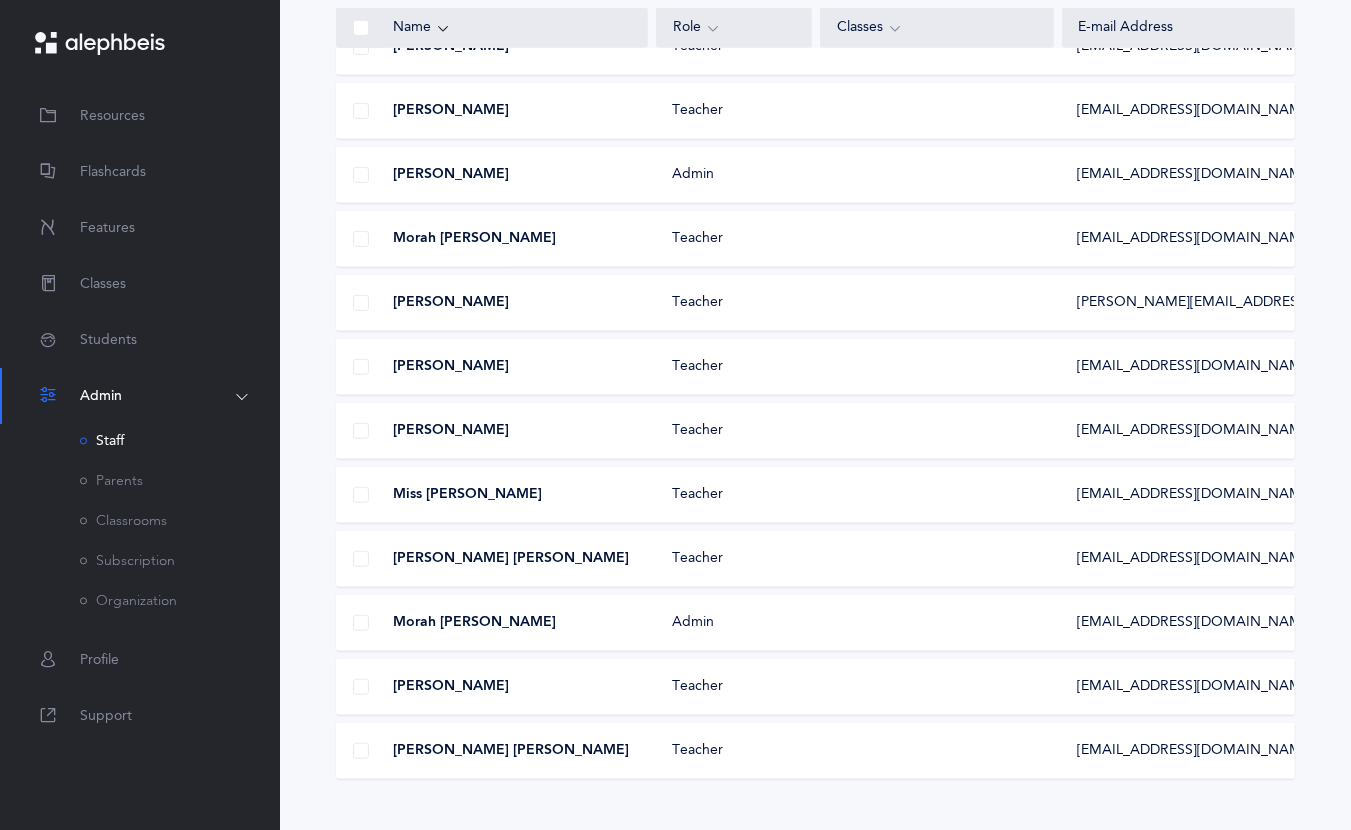 click on "[PERSON_NAME]" at bounding box center (451, 367) 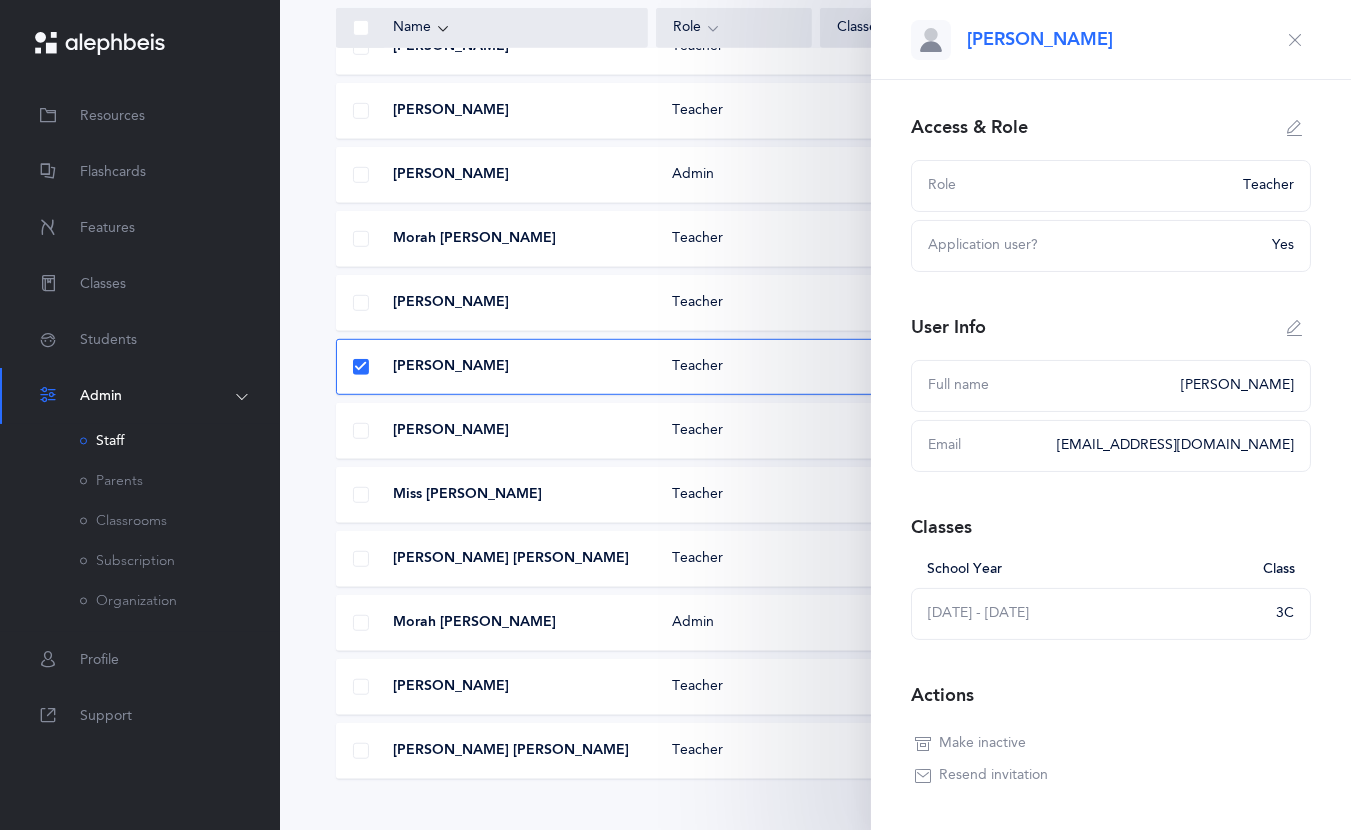 click on "Access & Role         Role   Teacher     Application user?   Yes   User Info           Full name   Miss Galit Pisarz Gurovich     Email   gpisarzgurovich@manhattanday.org   Classes     School Year   Class   2024 - 2025
3C
Actions         Make inactive     Resend invitation" at bounding box center (1111, 492) 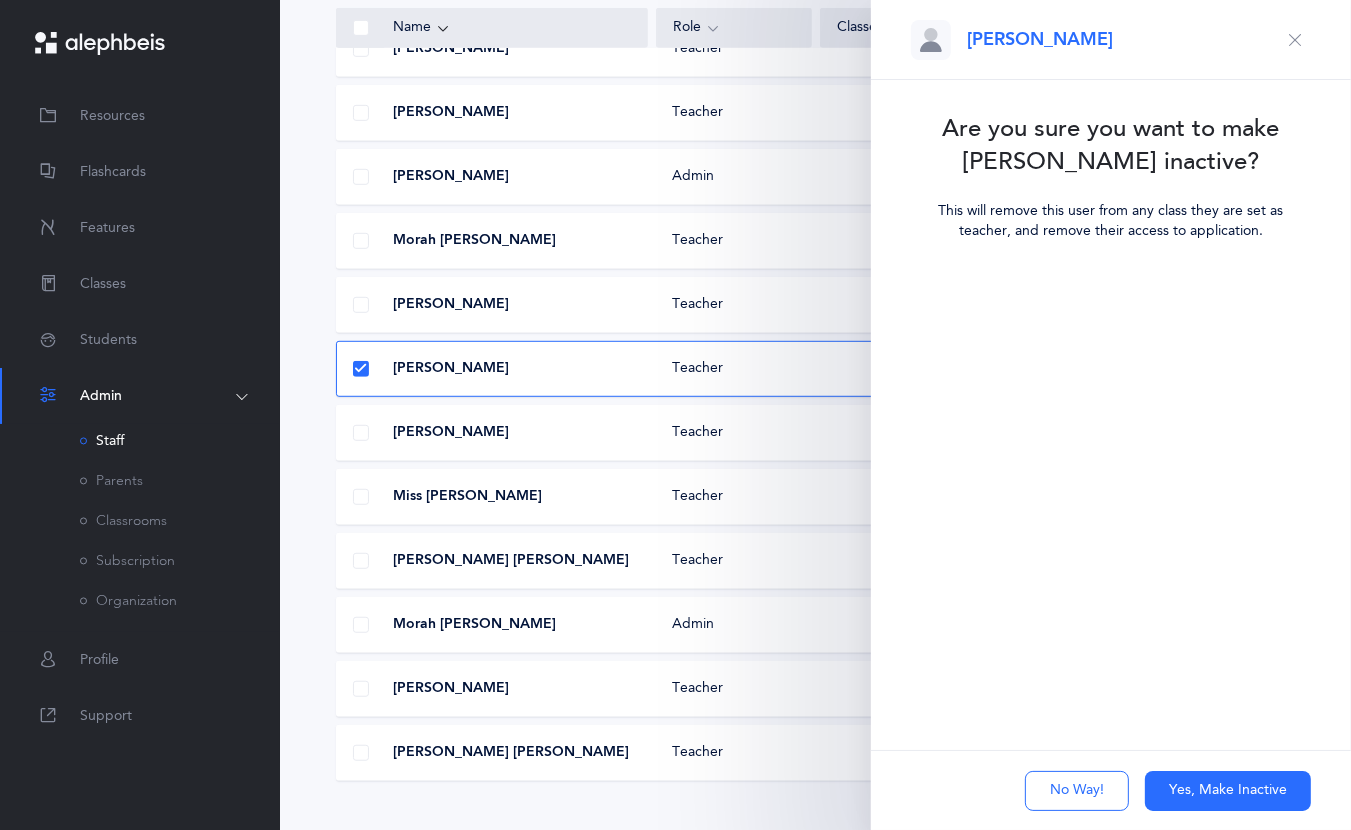 scroll, scrollTop: 1015, scrollLeft: 0, axis: vertical 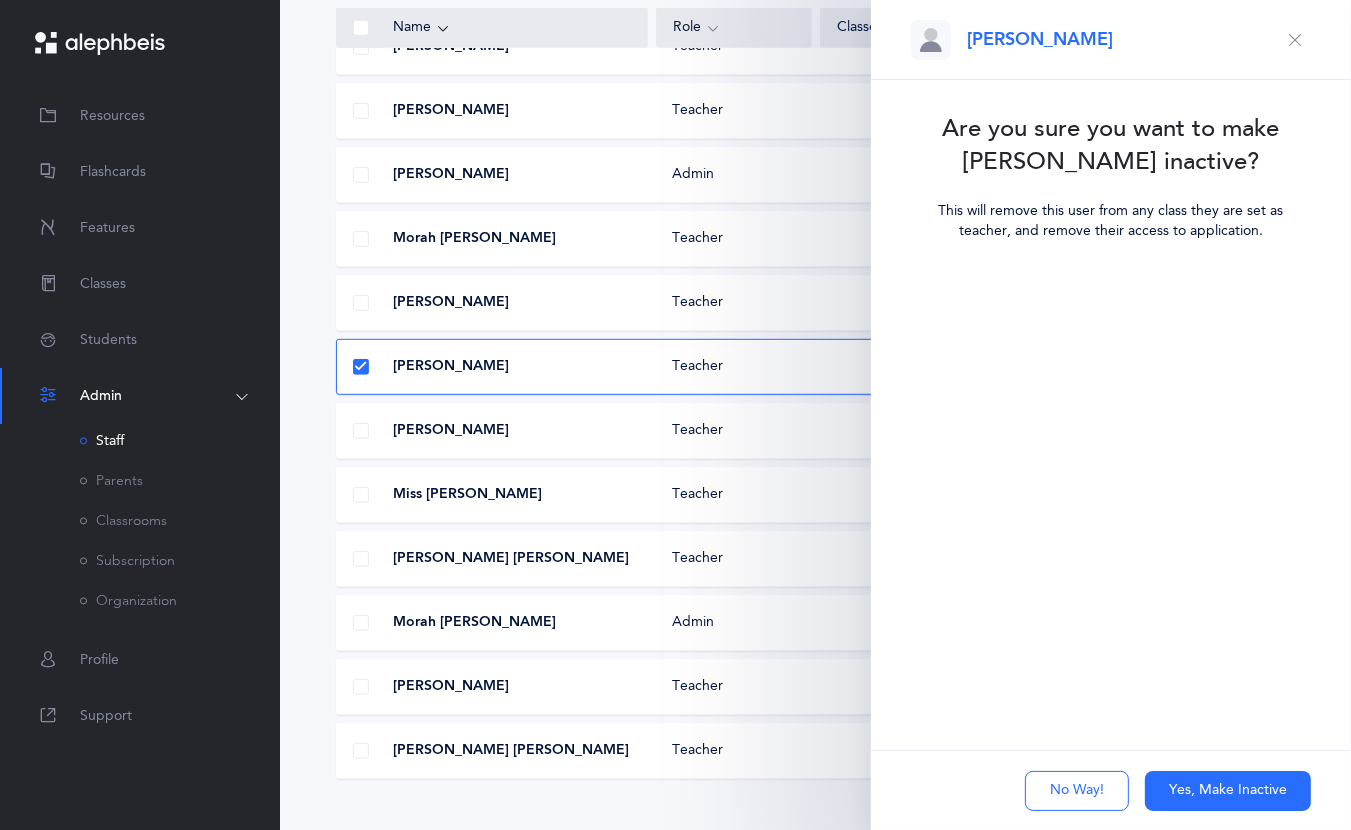 click on "Yes, Make Inactive" at bounding box center (1228, 791) 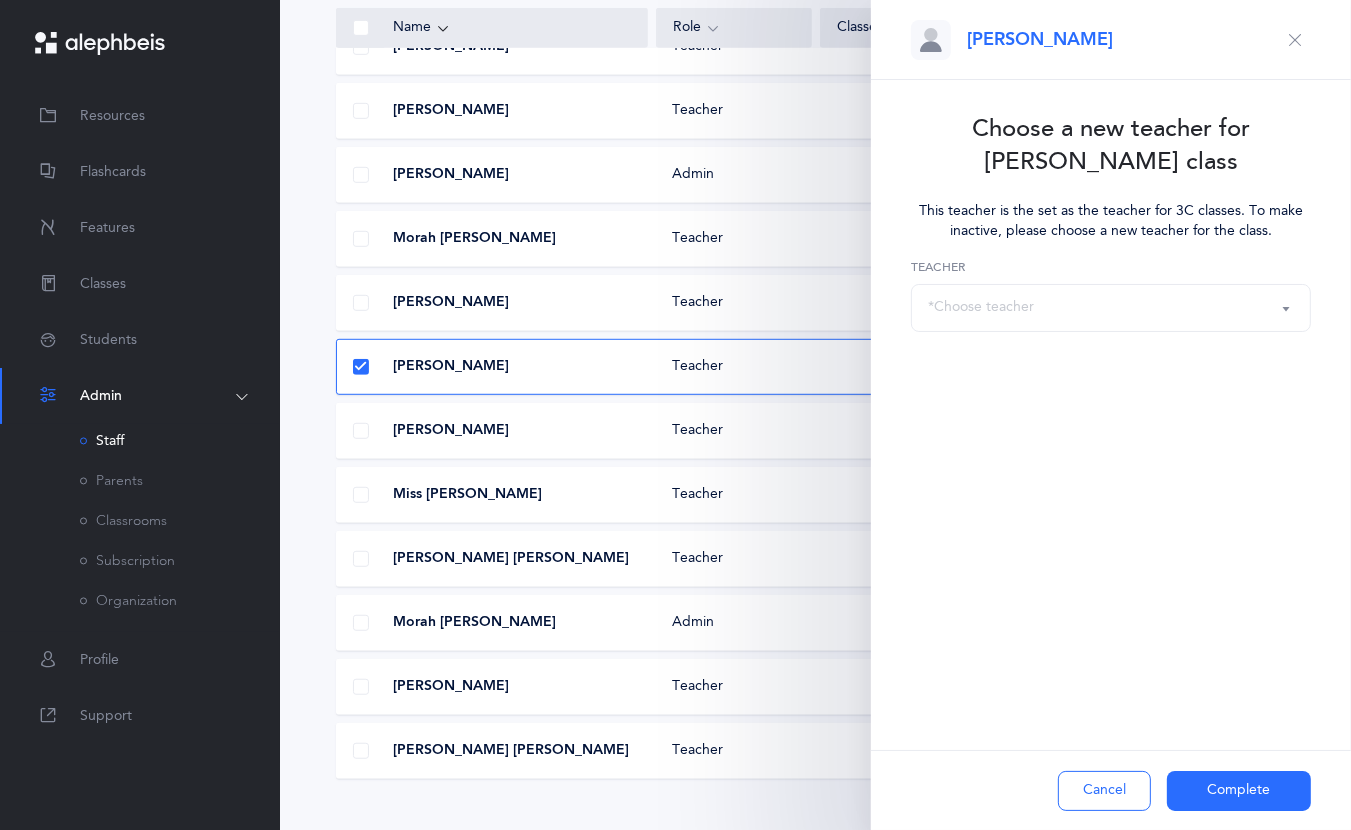 click at bounding box center (360, 367) 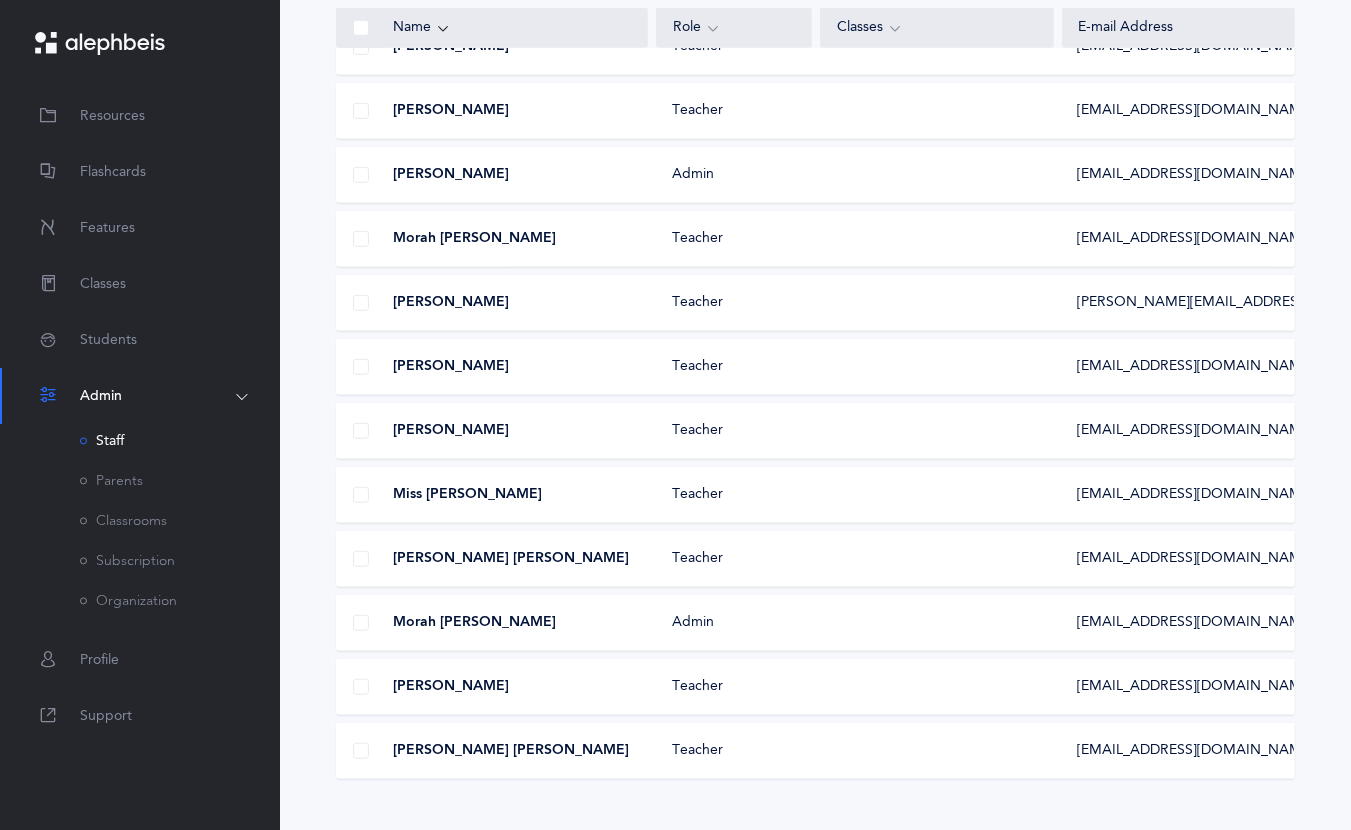 click on "[PERSON_NAME]" at bounding box center [451, 367] 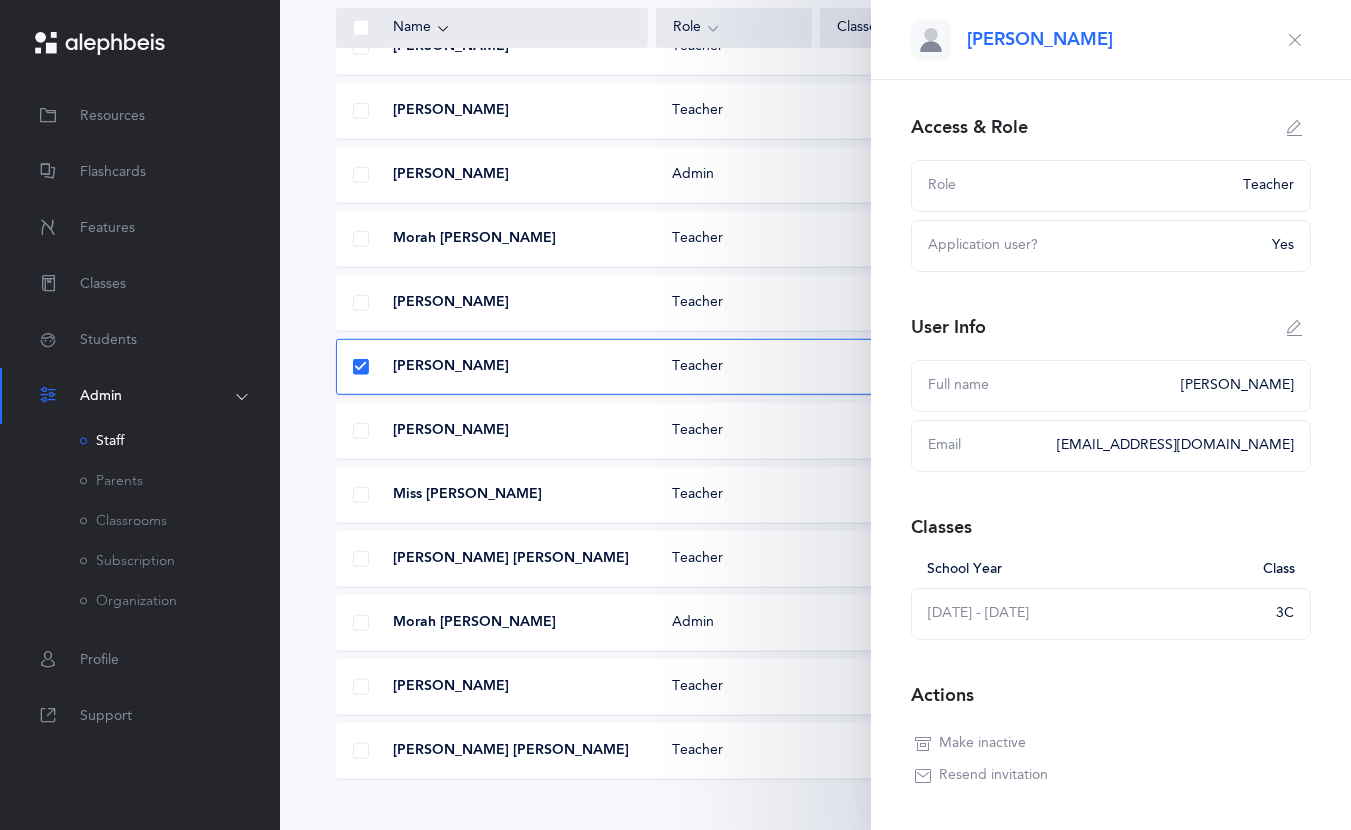 click at bounding box center (360, 367) 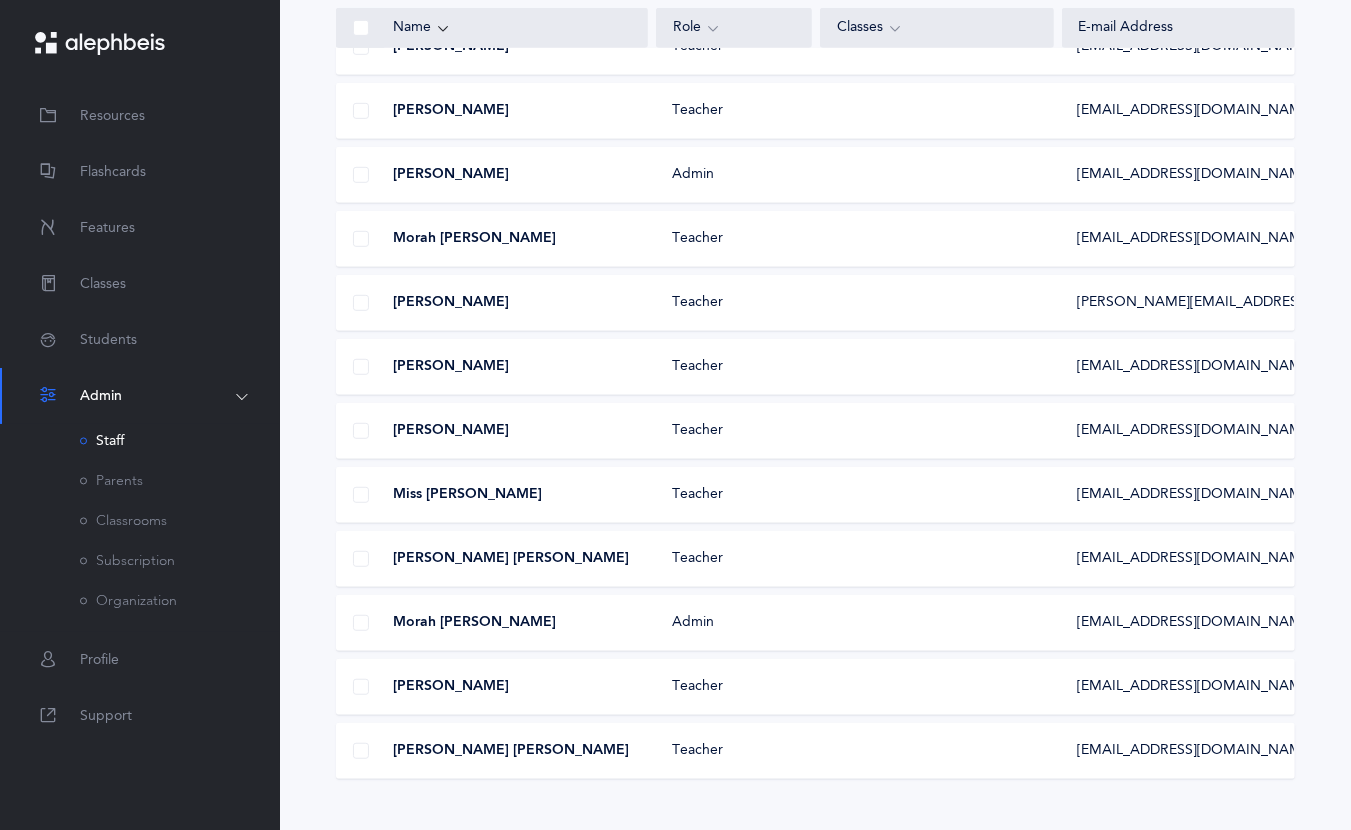 drag, startPoint x: 1112, startPoint y: 367, endPoint x: 1090, endPoint y: 367, distance: 22 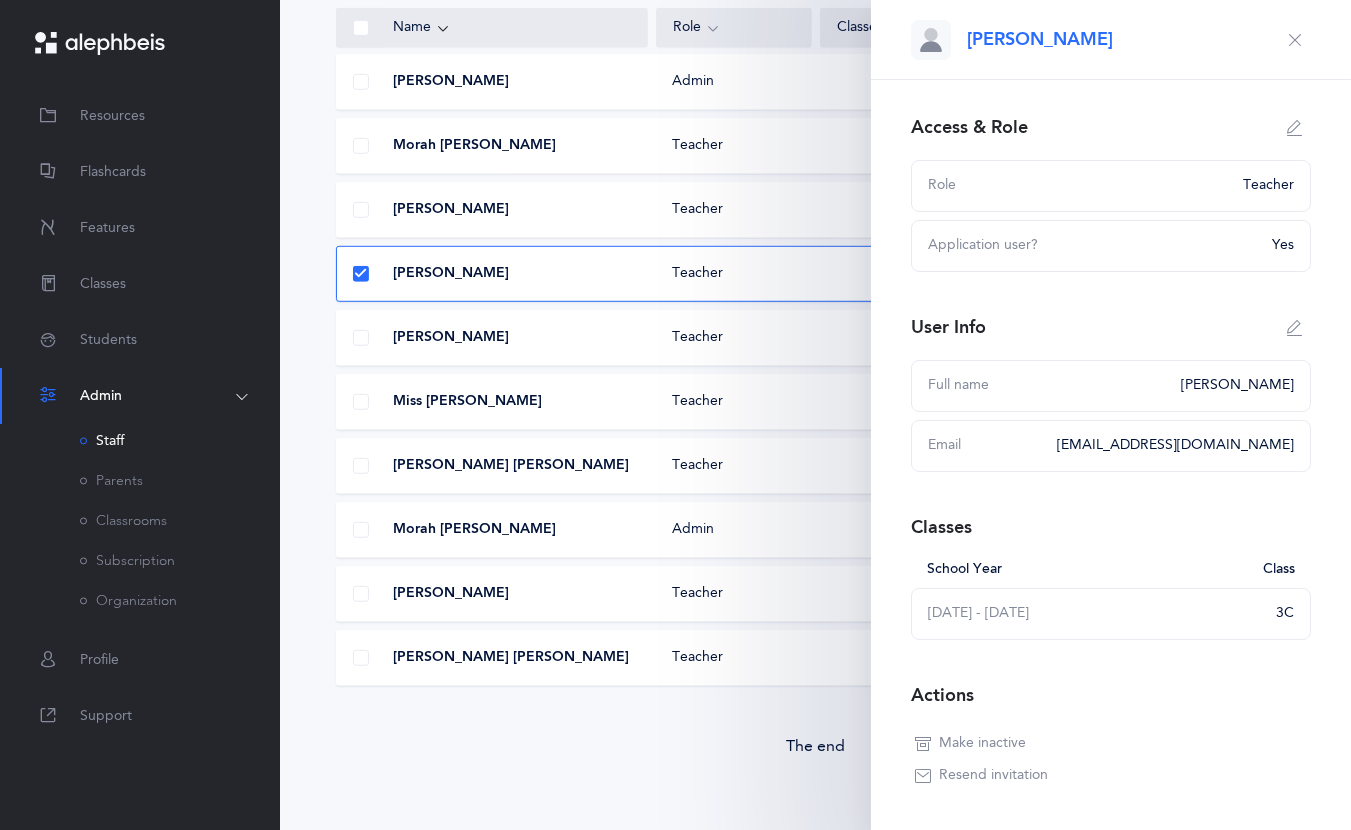 scroll, scrollTop: 1115, scrollLeft: 0, axis: vertical 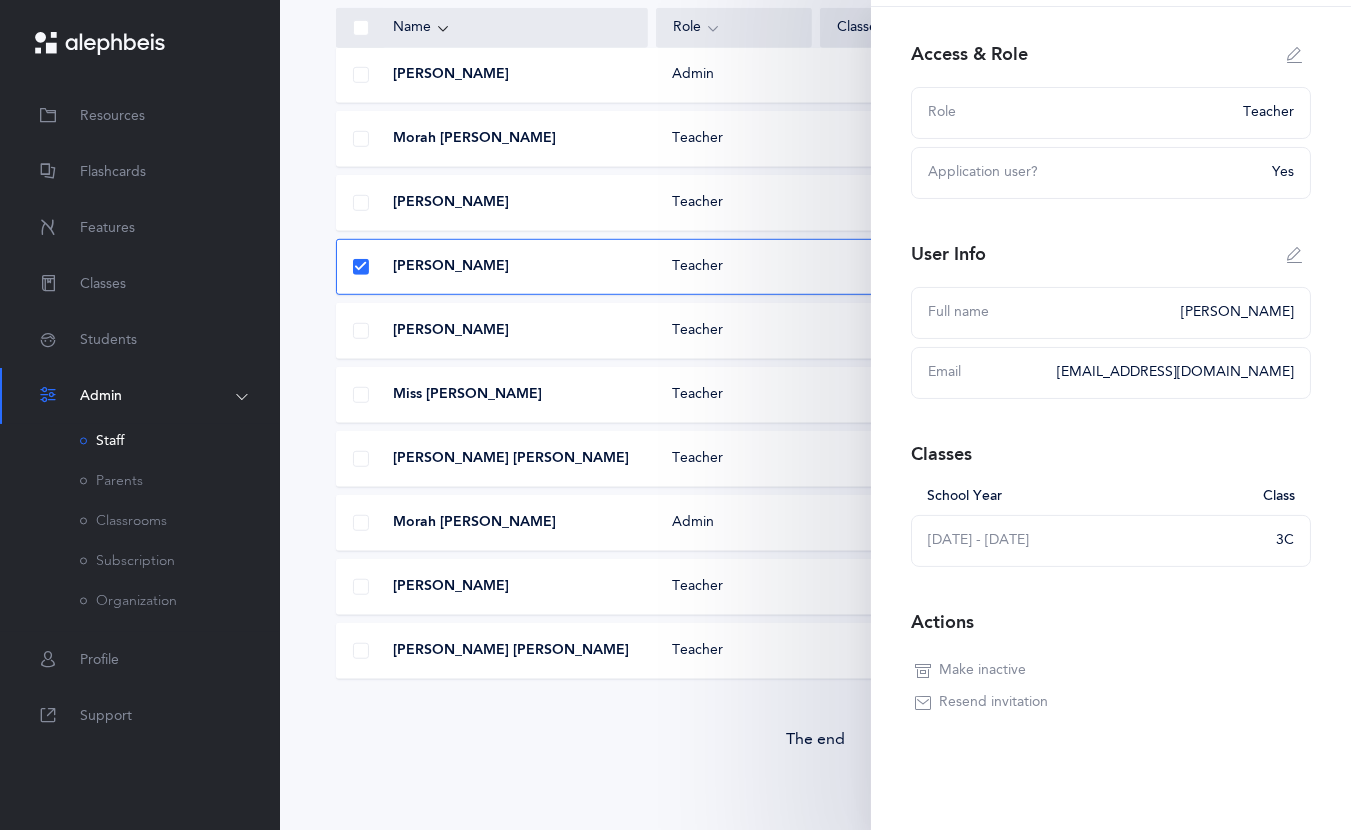 drag, startPoint x: 945, startPoint y: 665, endPoint x: 916, endPoint y: 673, distance: 30.083218 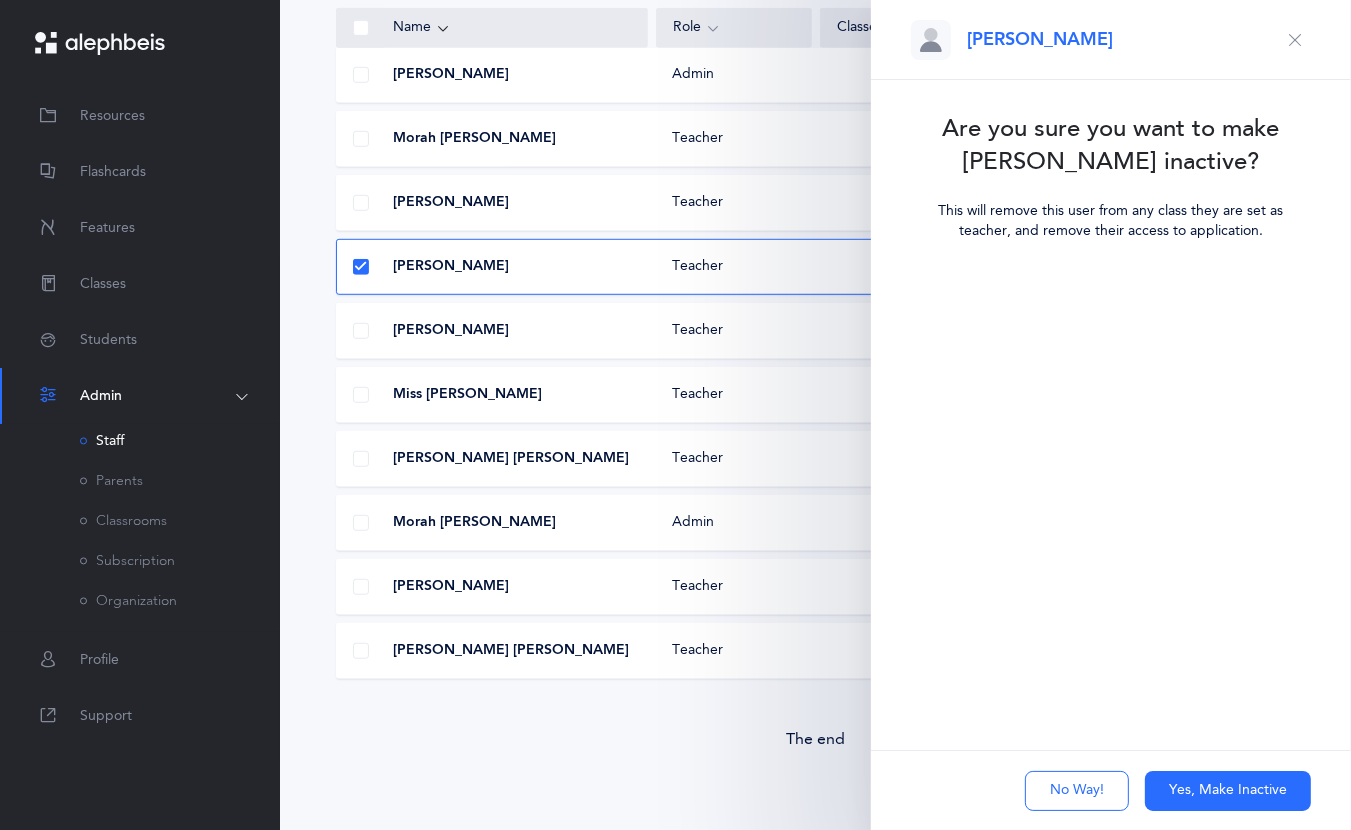scroll, scrollTop: 0, scrollLeft: 0, axis: both 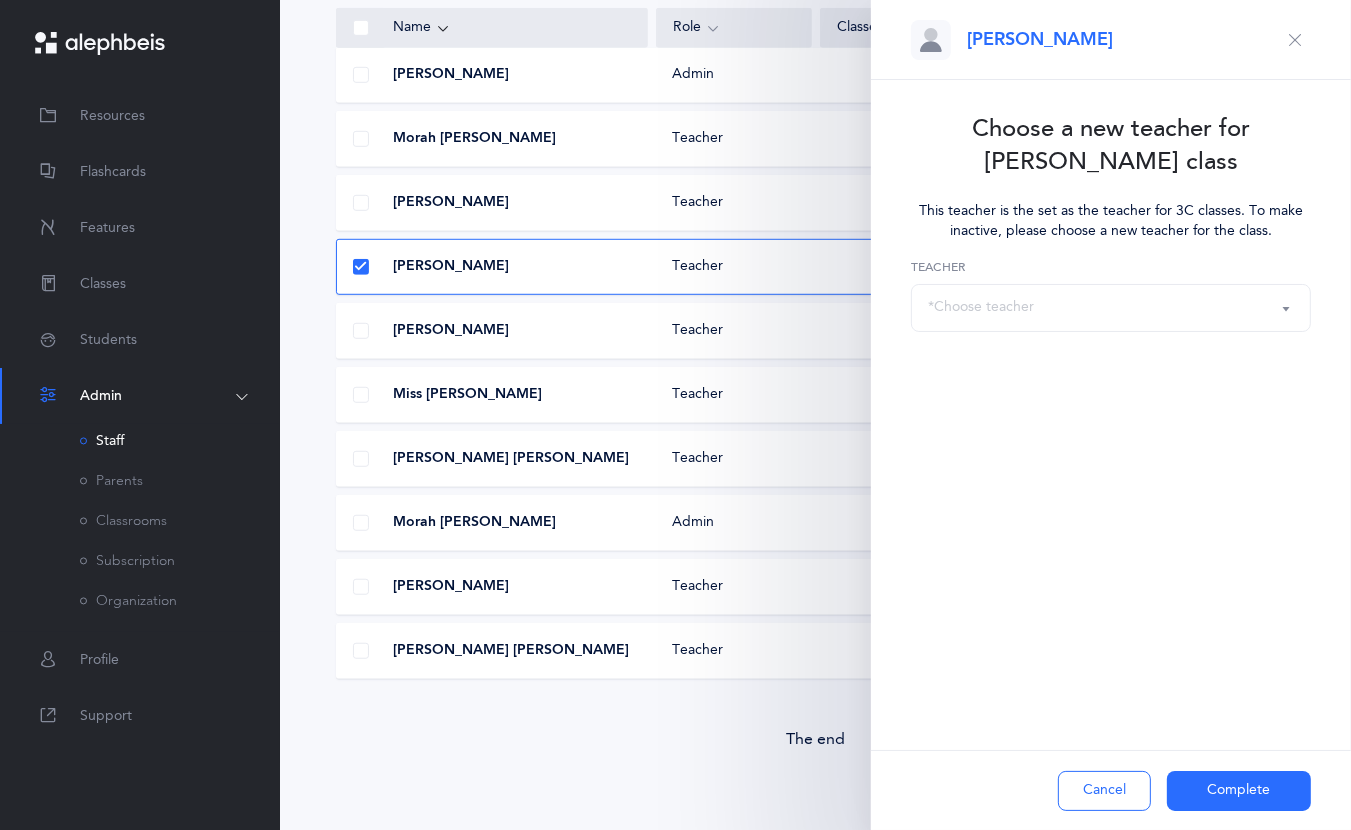 click on "*Choose teacher" at bounding box center [1111, 308] 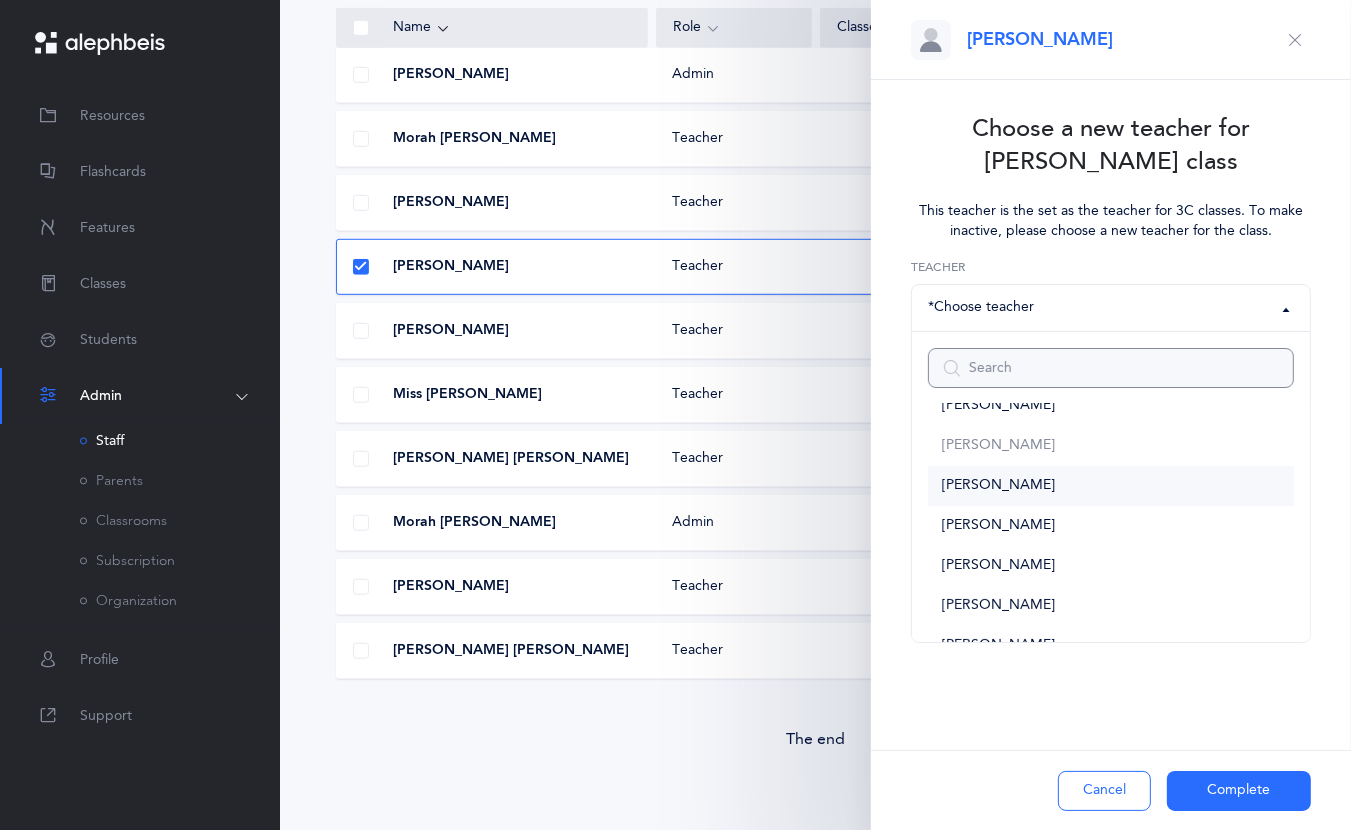 scroll, scrollTop: 252, scrollLeft: 0, axis: vertical 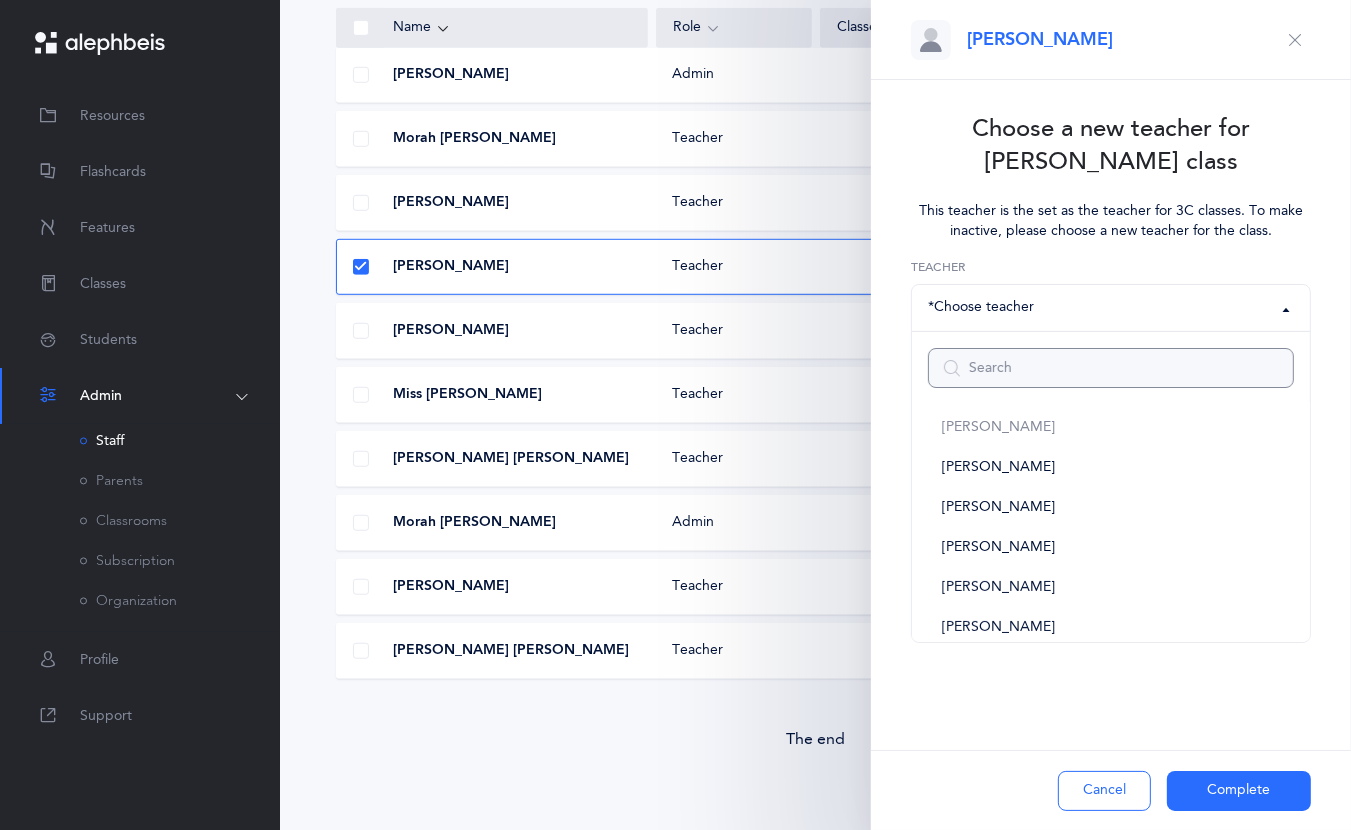 click at bounding box center (1111, 368) 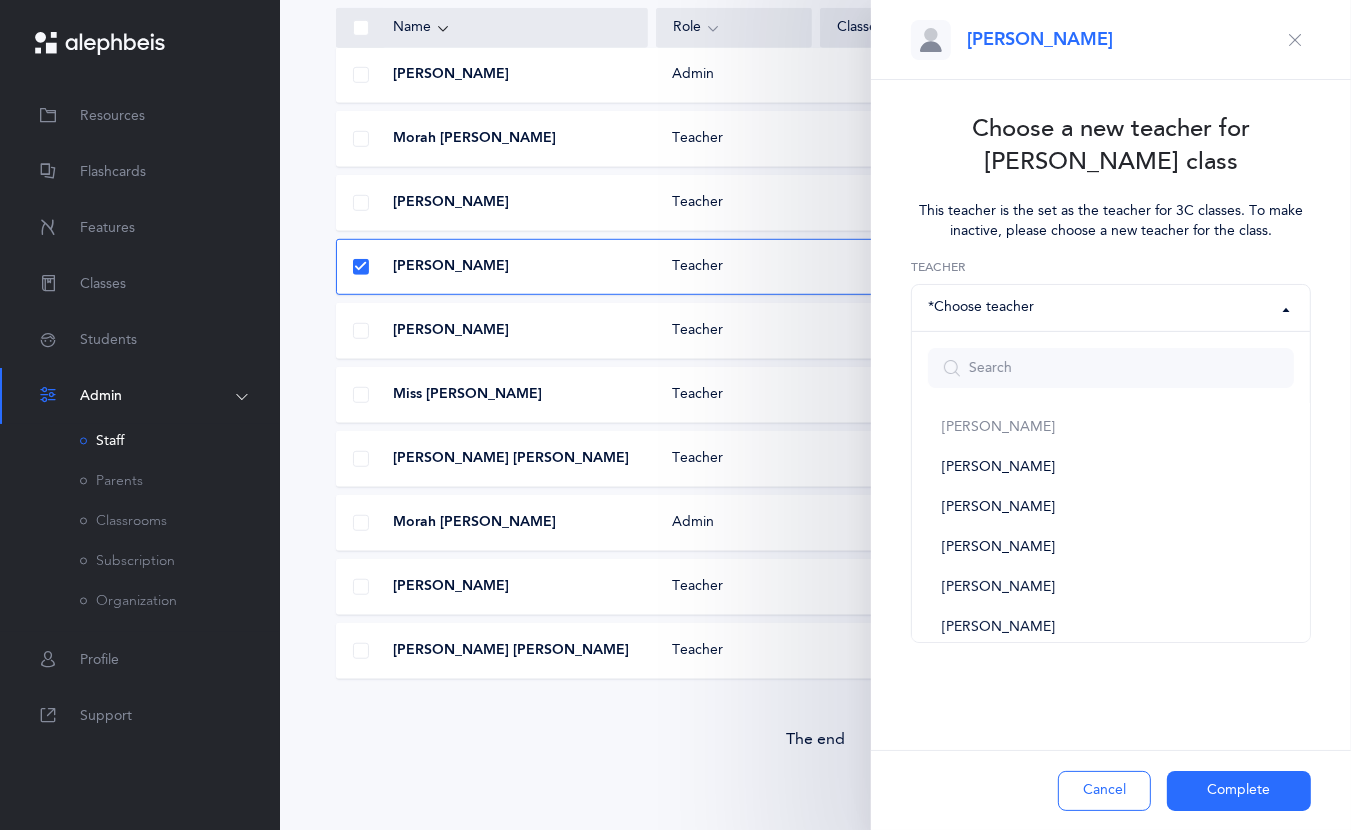 click on "*Choose teacher" at bounding box center [1111, 308] 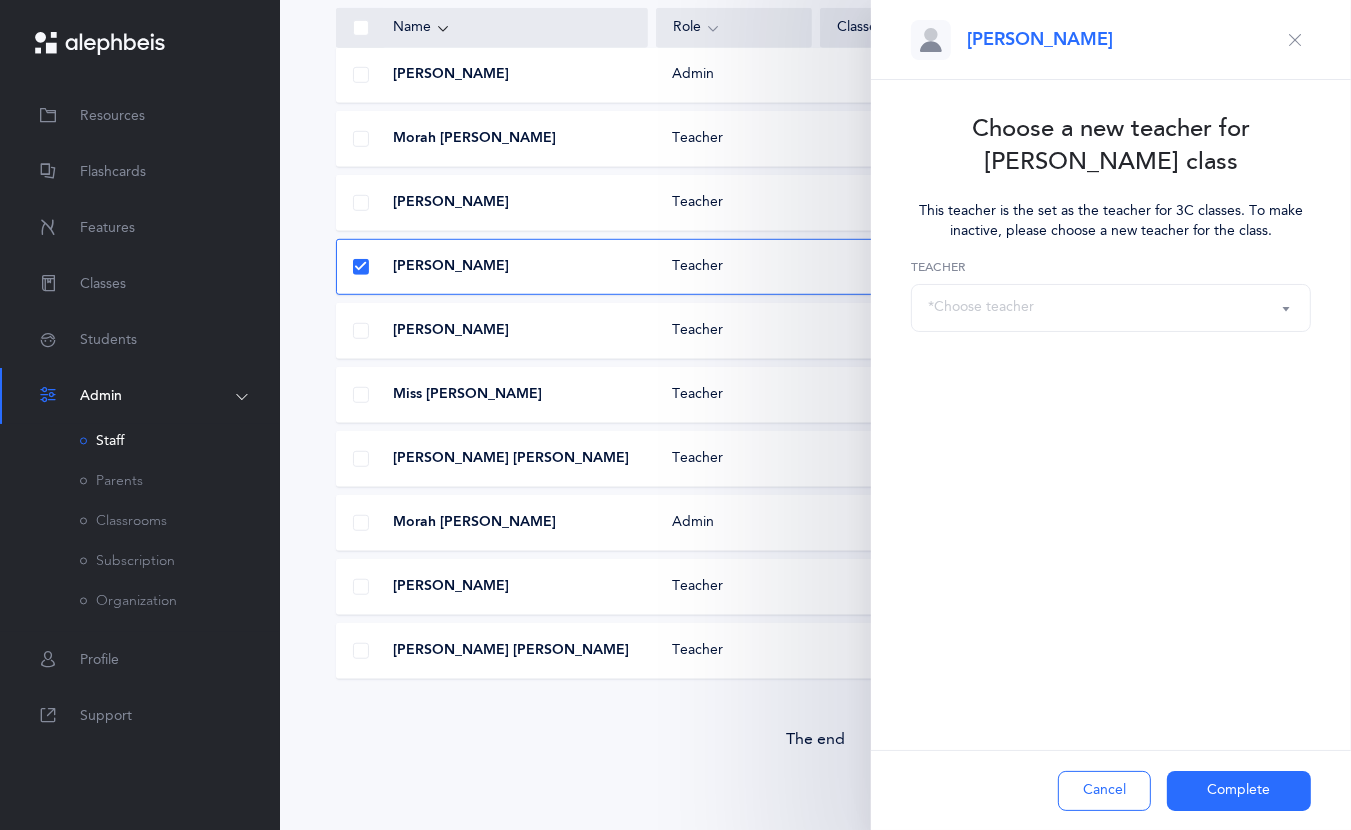 drag, startPoint x: 1245, startPoint y: 803, endPoint x: 1236, endPoint y: 792, distance: 14.21267 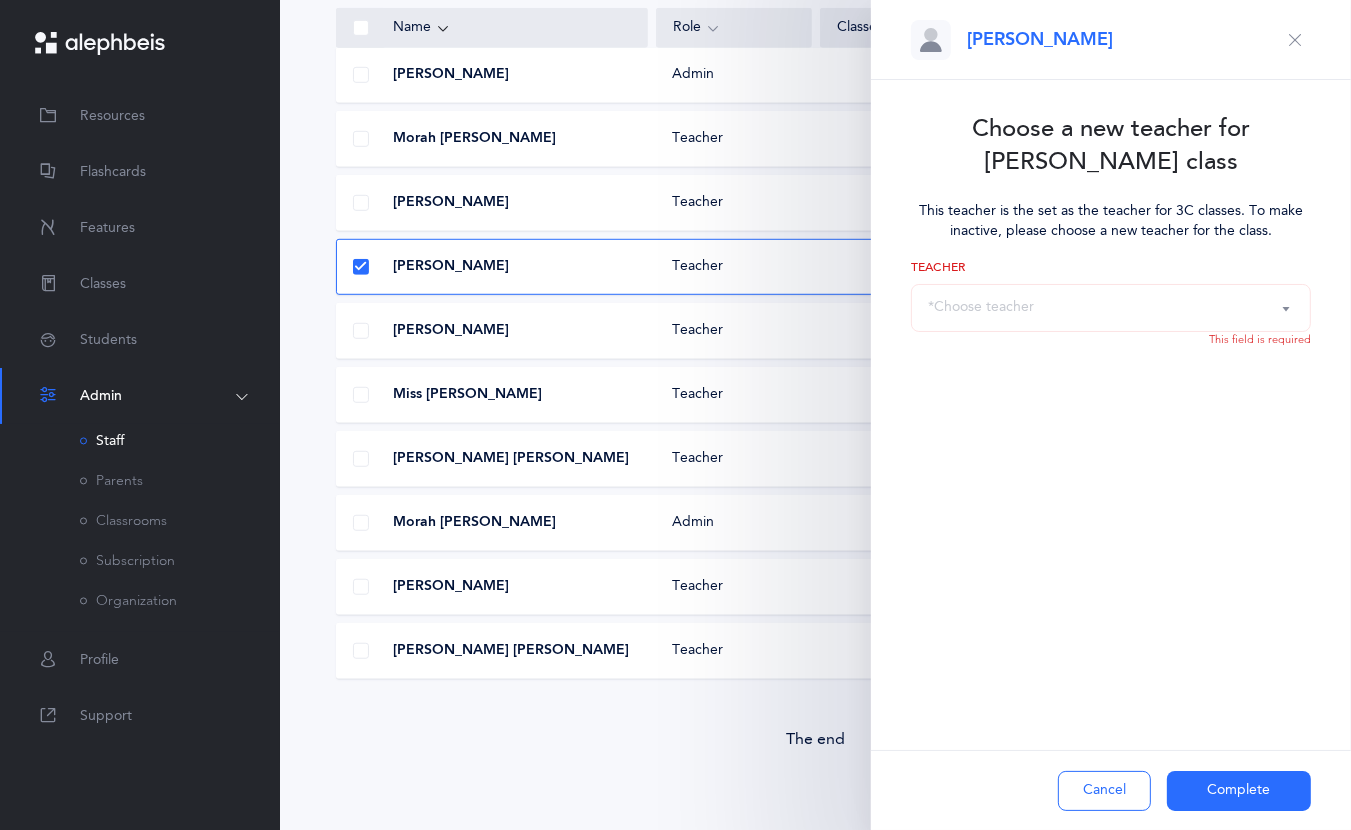 click at bounding box center (1295, 40) 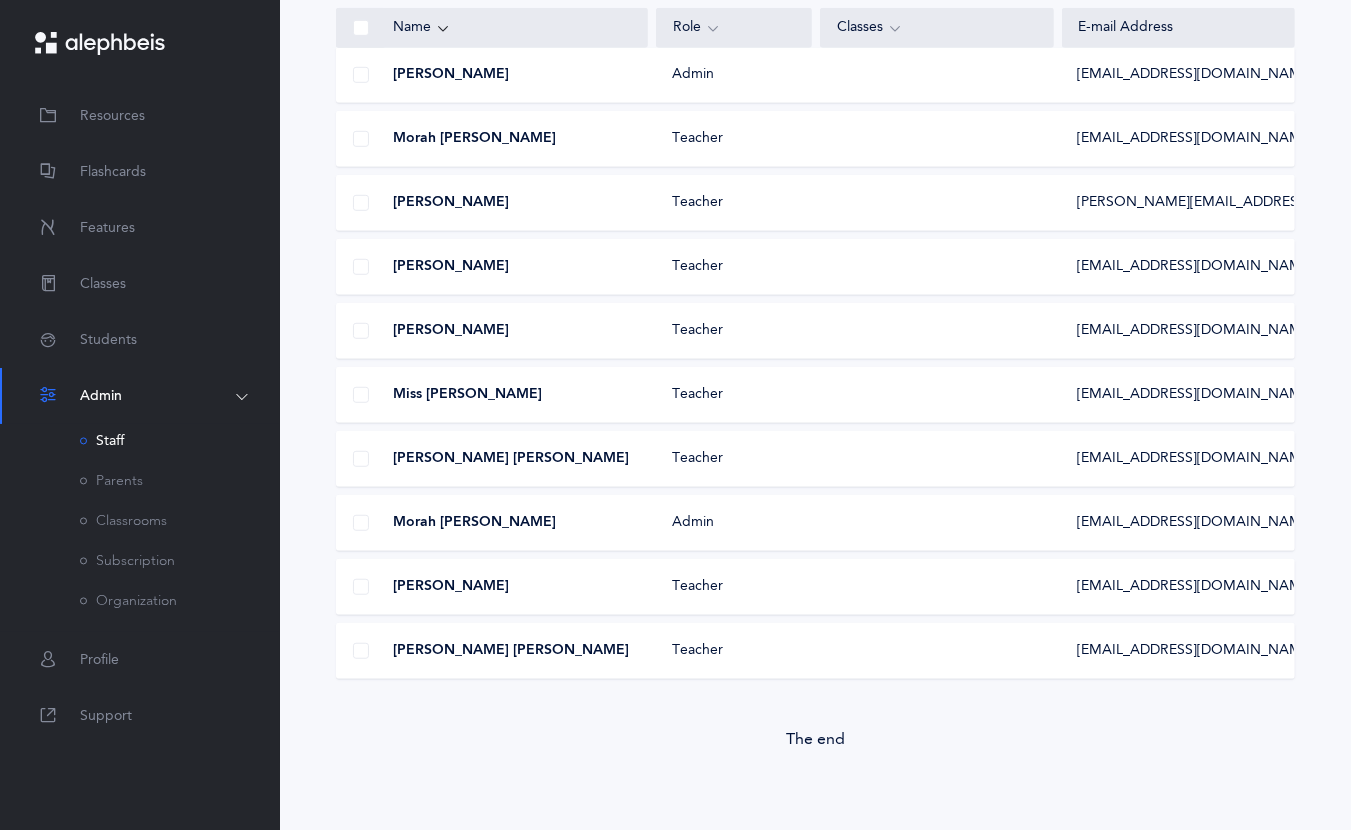 click on "[PERSON_NAME]" at bounding box center (451, 267) 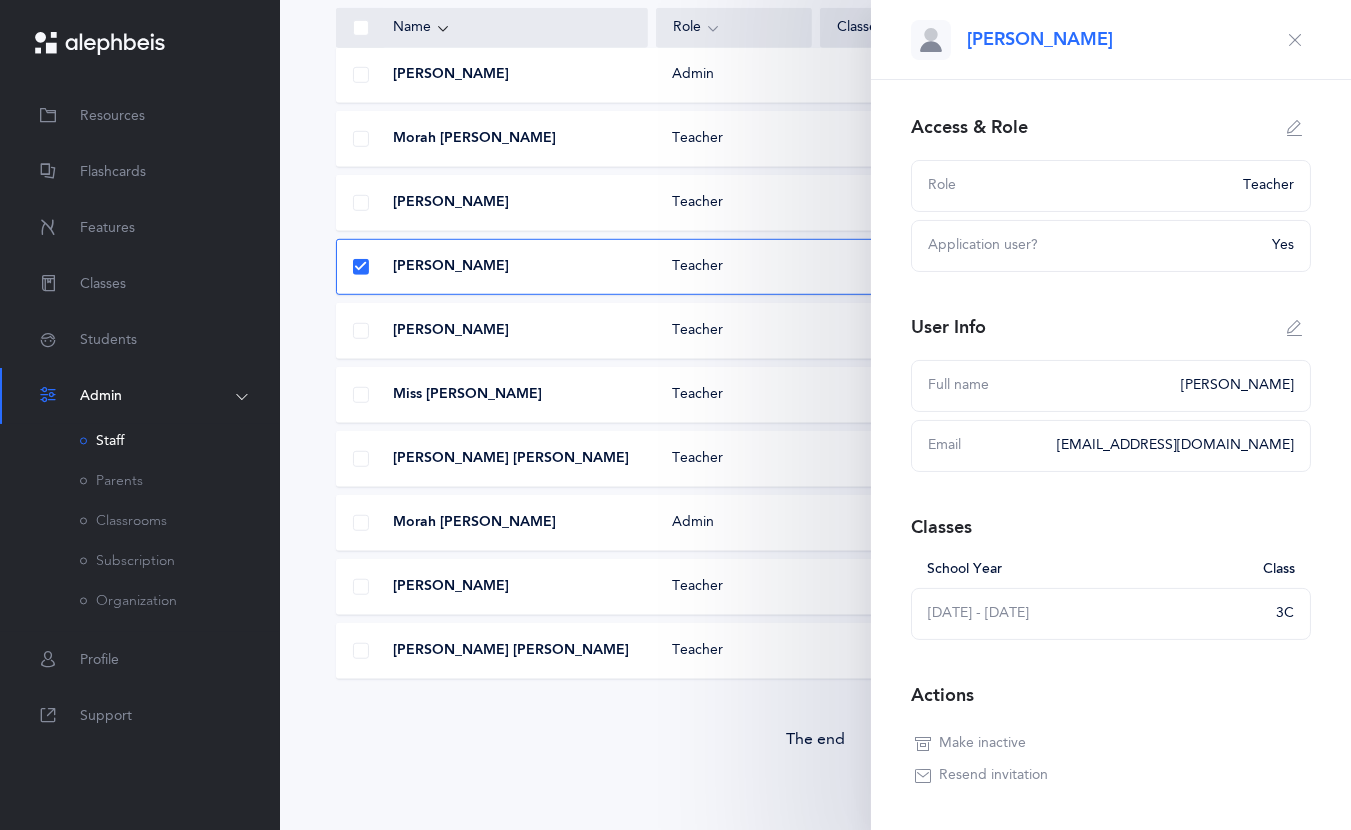 click at bounding box center [923, 744] 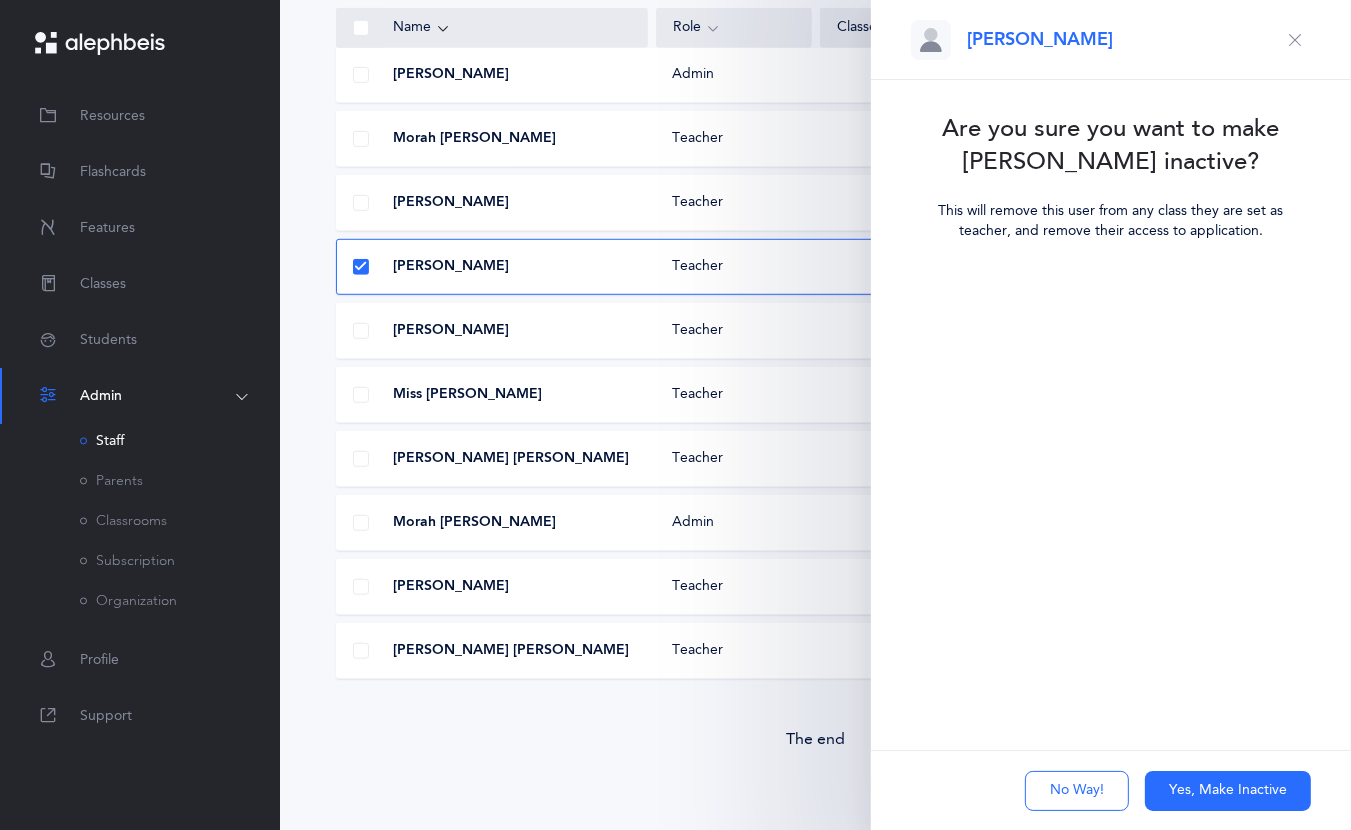 click at bounding box center (1295, 40) 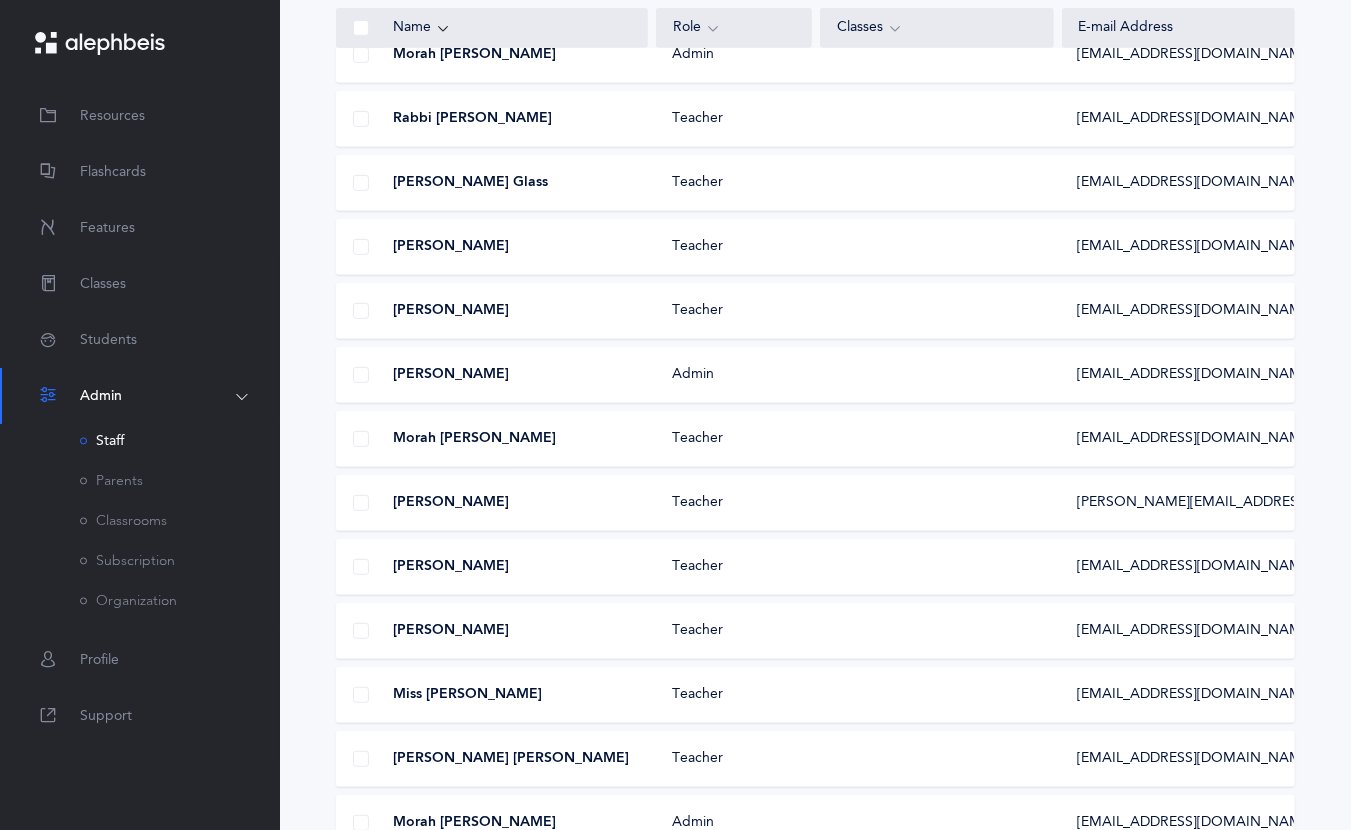 scroll, scrollTop: 1115, scrollLeft: 0, axis: vertical 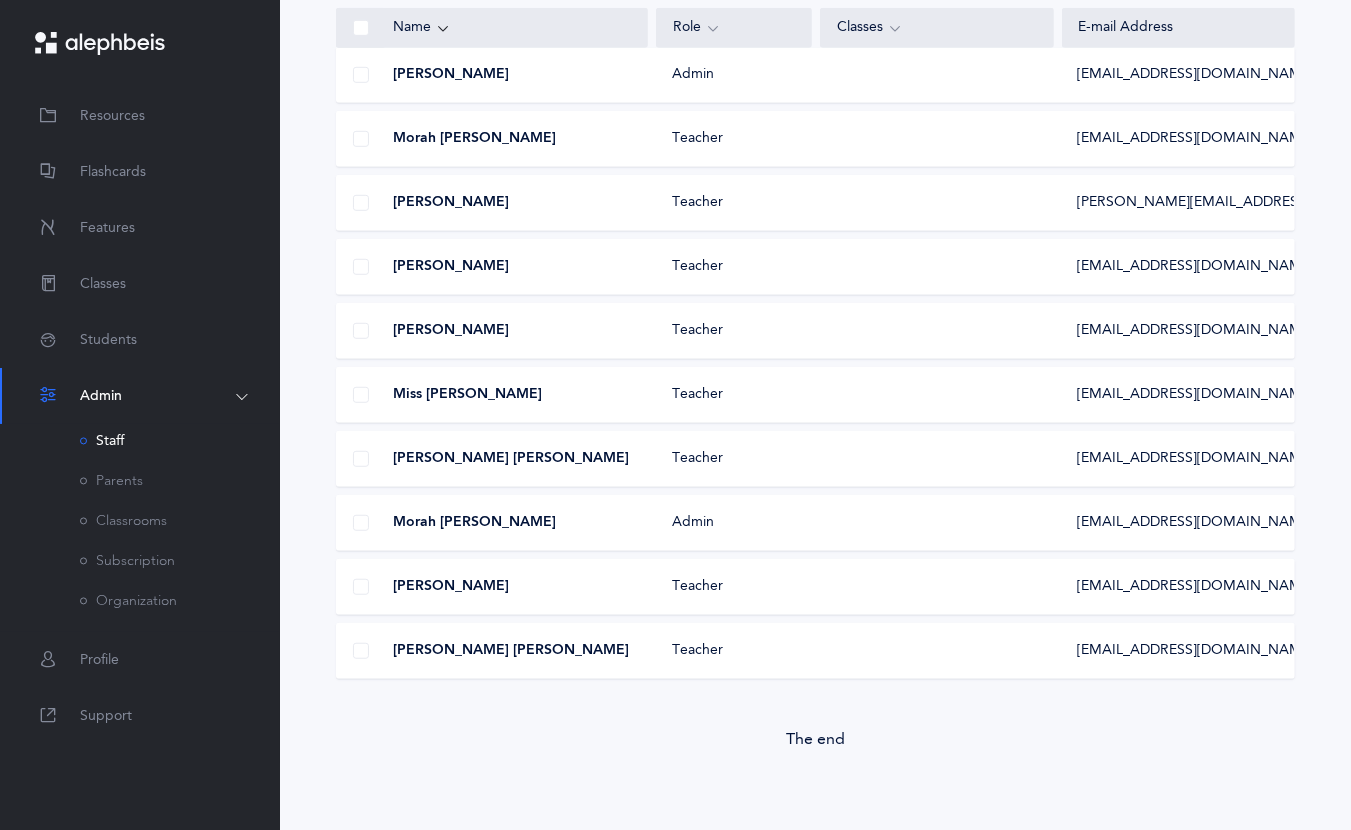 click on "Morah Naama Schwartz
Admin
nschwartz@manhattanday.org" at bounding box center [815, 523] 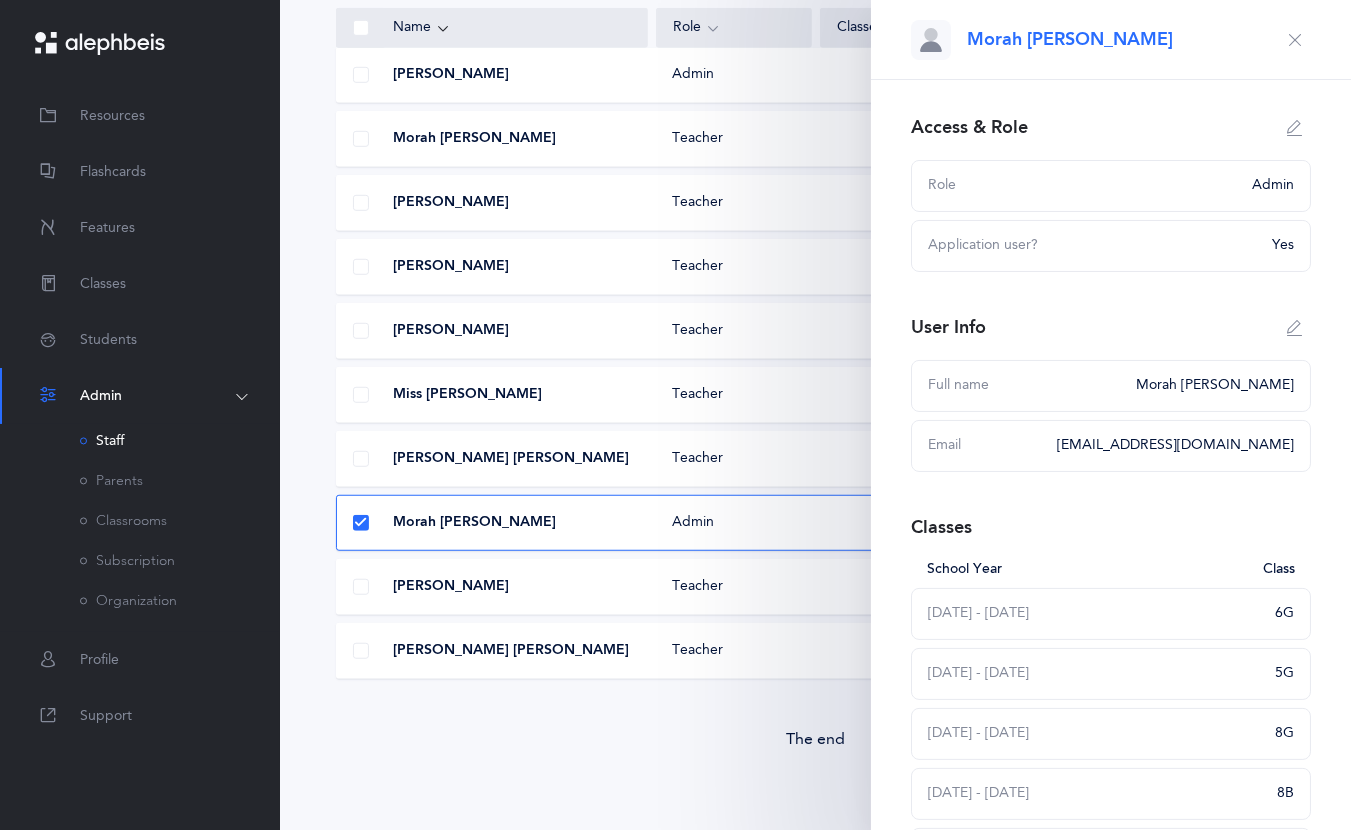 click on "Morah Naama Schwartz
Admin
nschwartz@manhattanday.org" at bounding box center (815, 523) 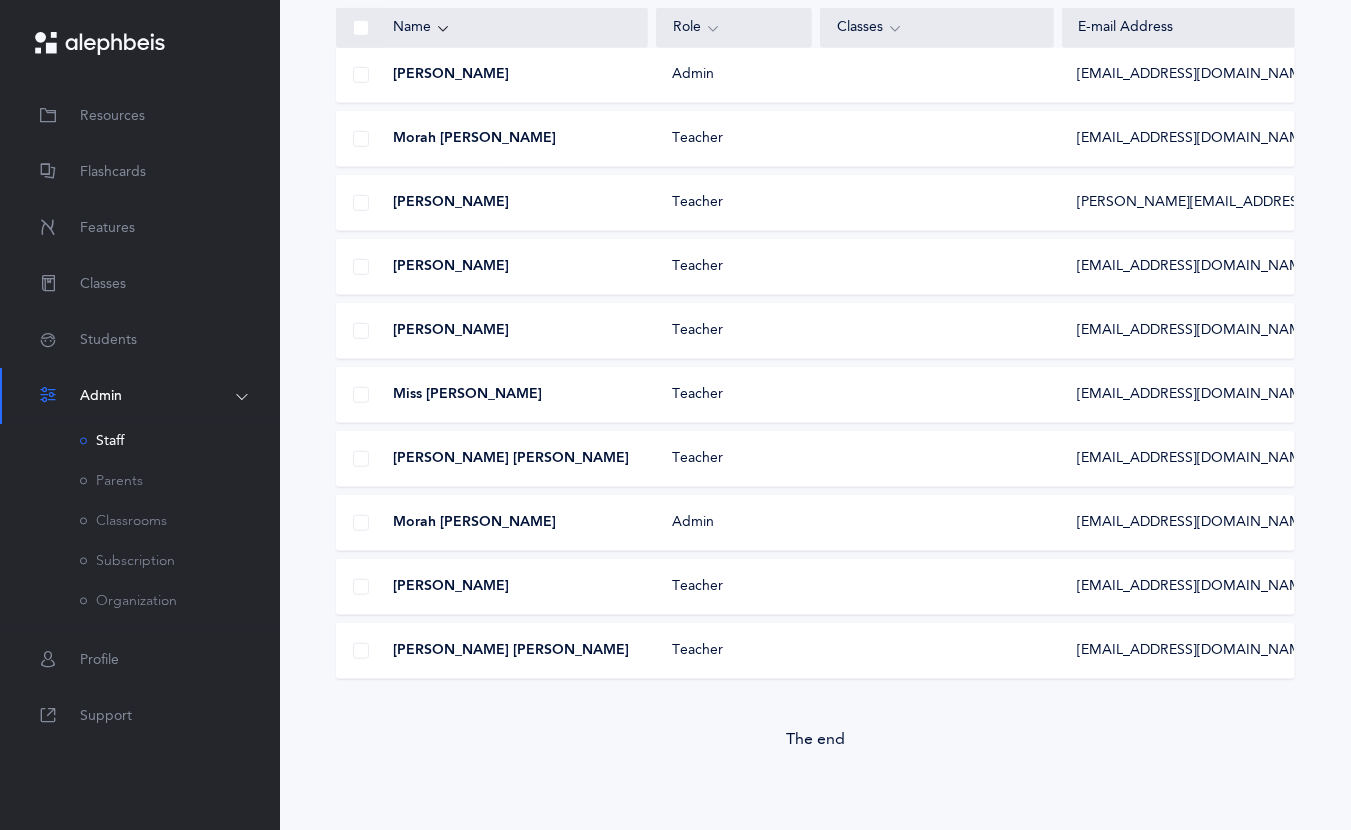 click on "Morah [PERSON_NAME]" at bounding box center (474, 523) 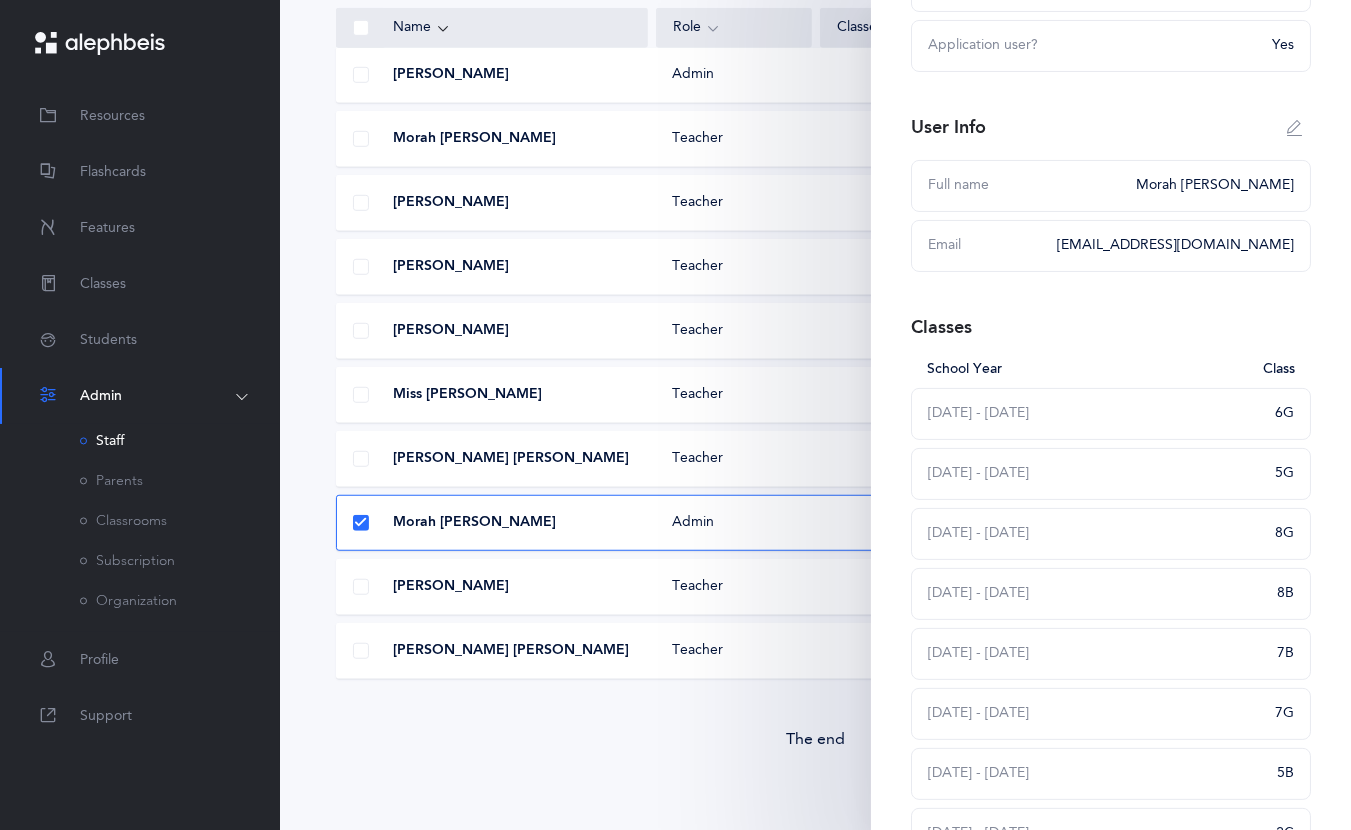 scroll, scrollTop: 0, scrollLeft: 0, axis: both 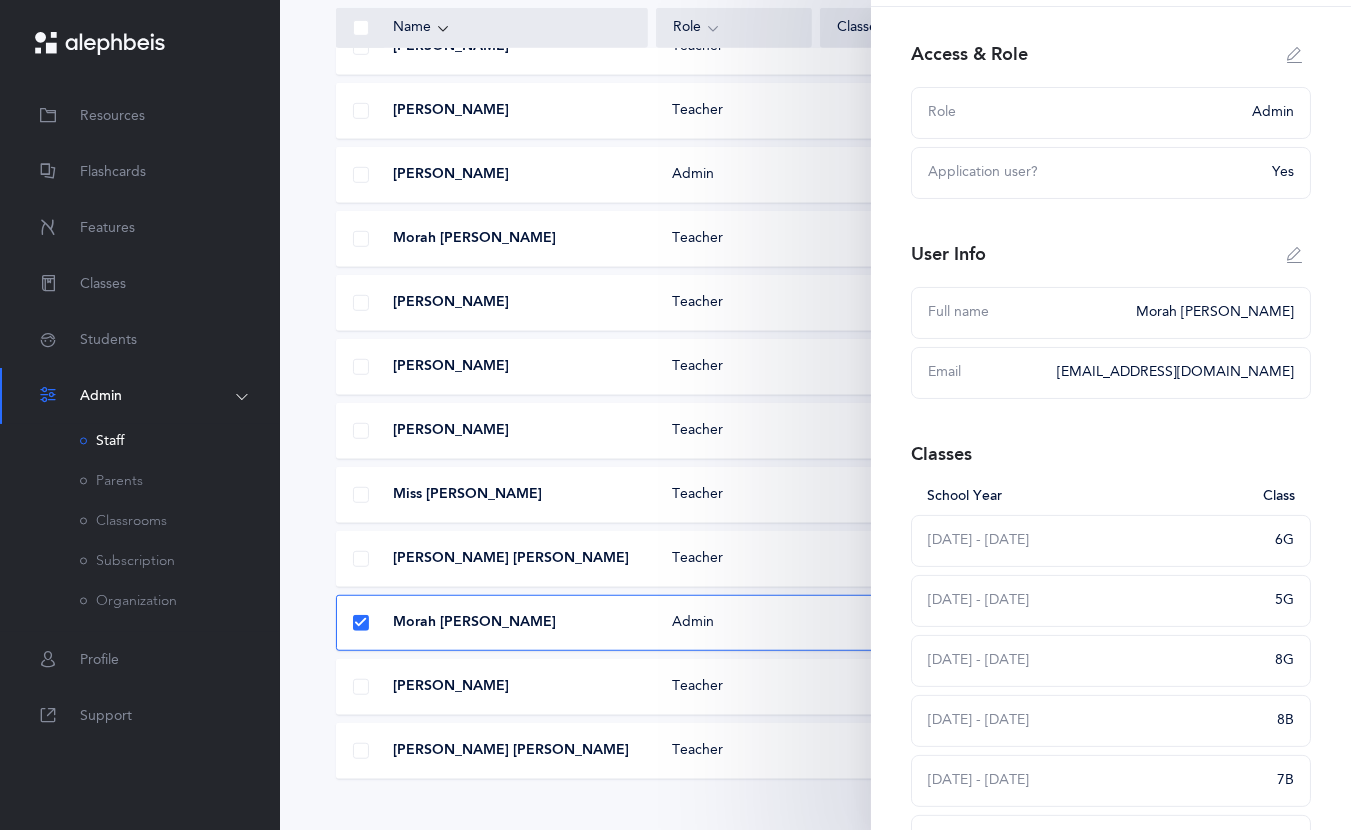 click at bounding box center [1295, 55] 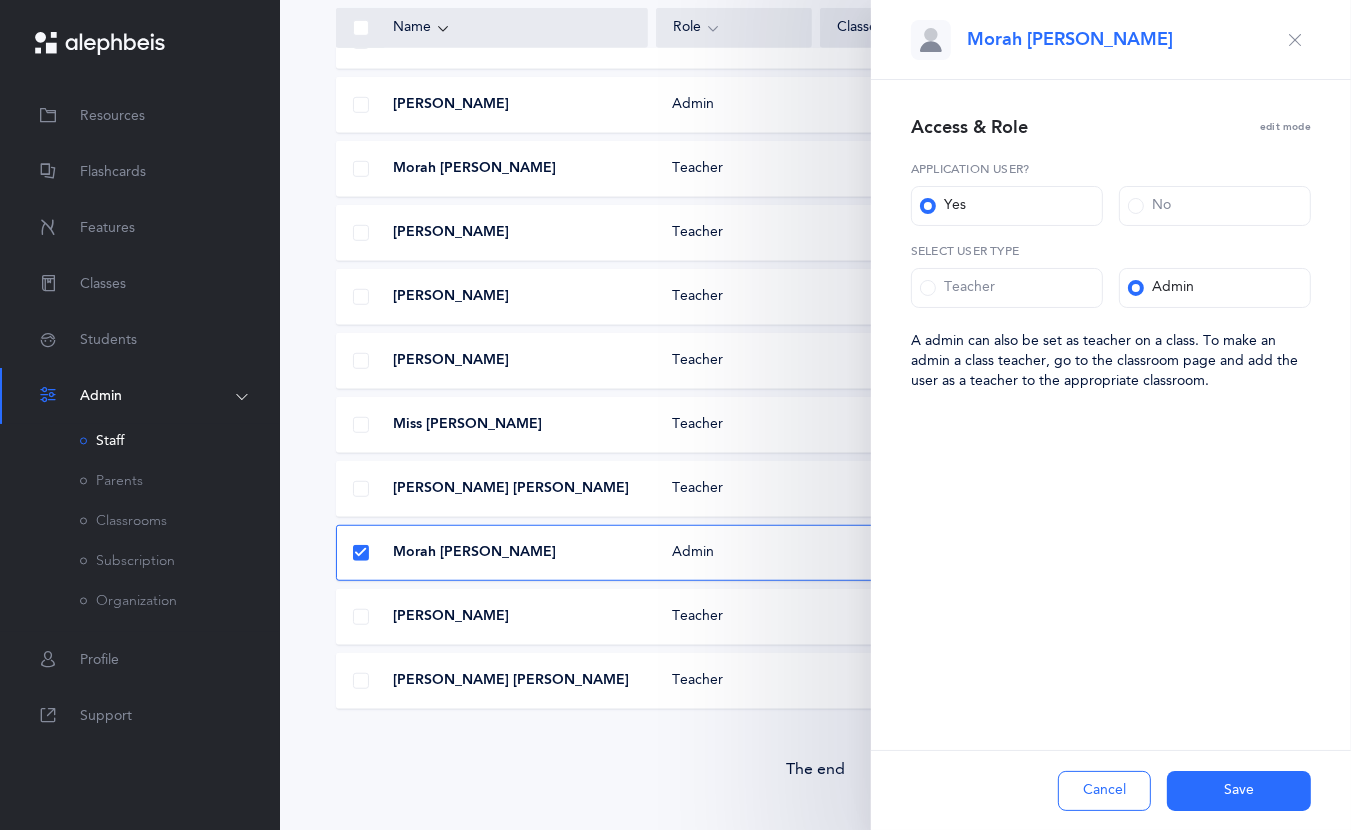 scroll, scrollTop: 1115, scrollLeft: 0, axis: vertical 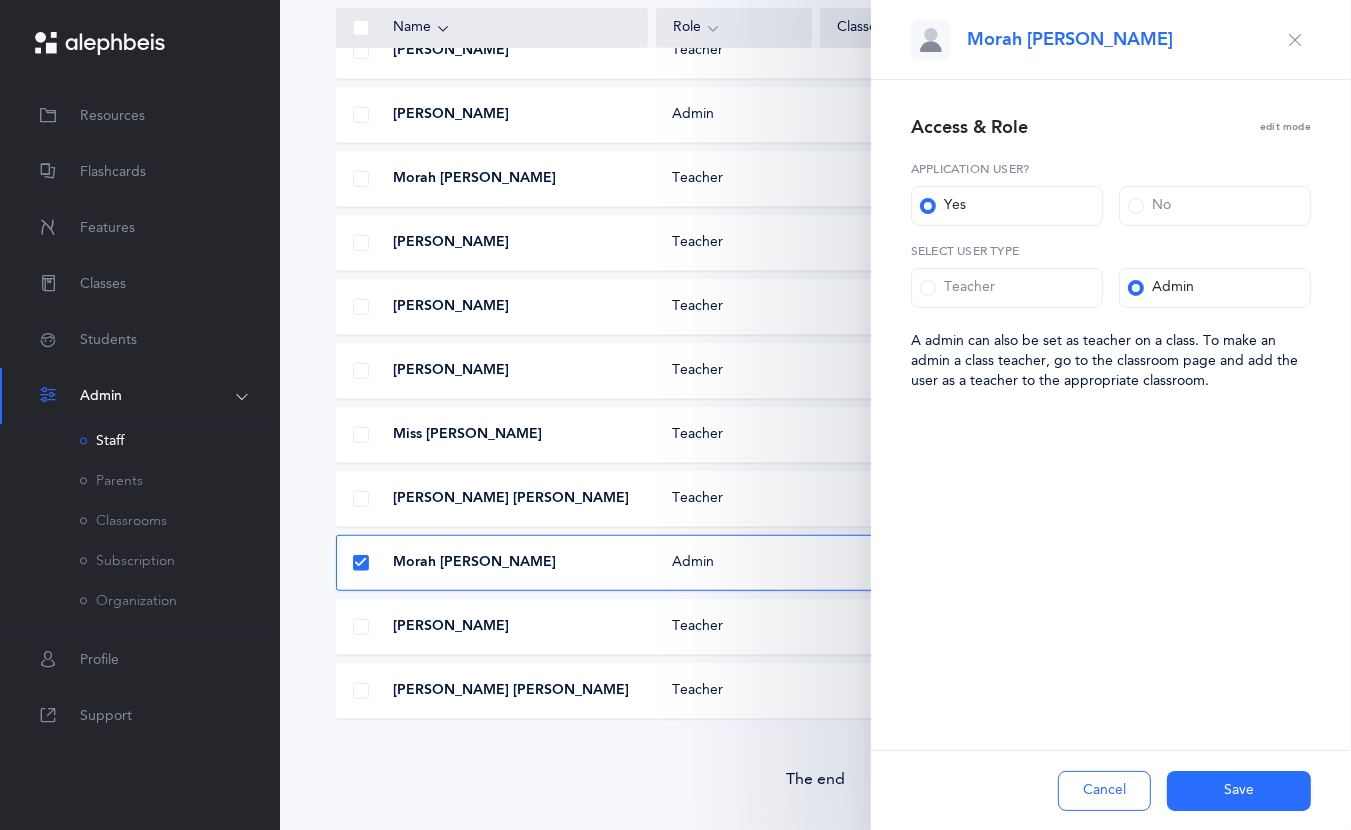 click at bounding box center (931, 40) 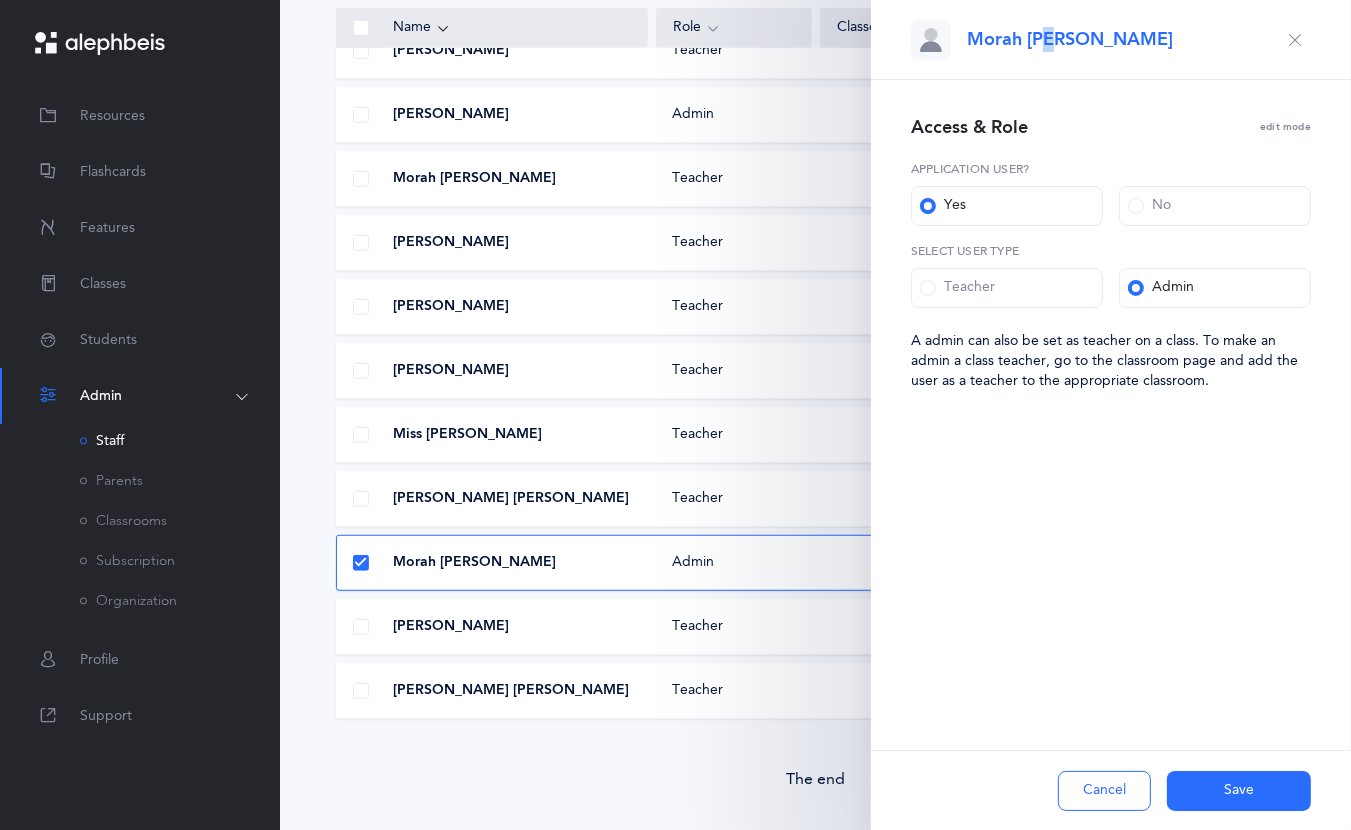 click on "Morah [PERSON_NAME]" at bounding box center (1070, 39) 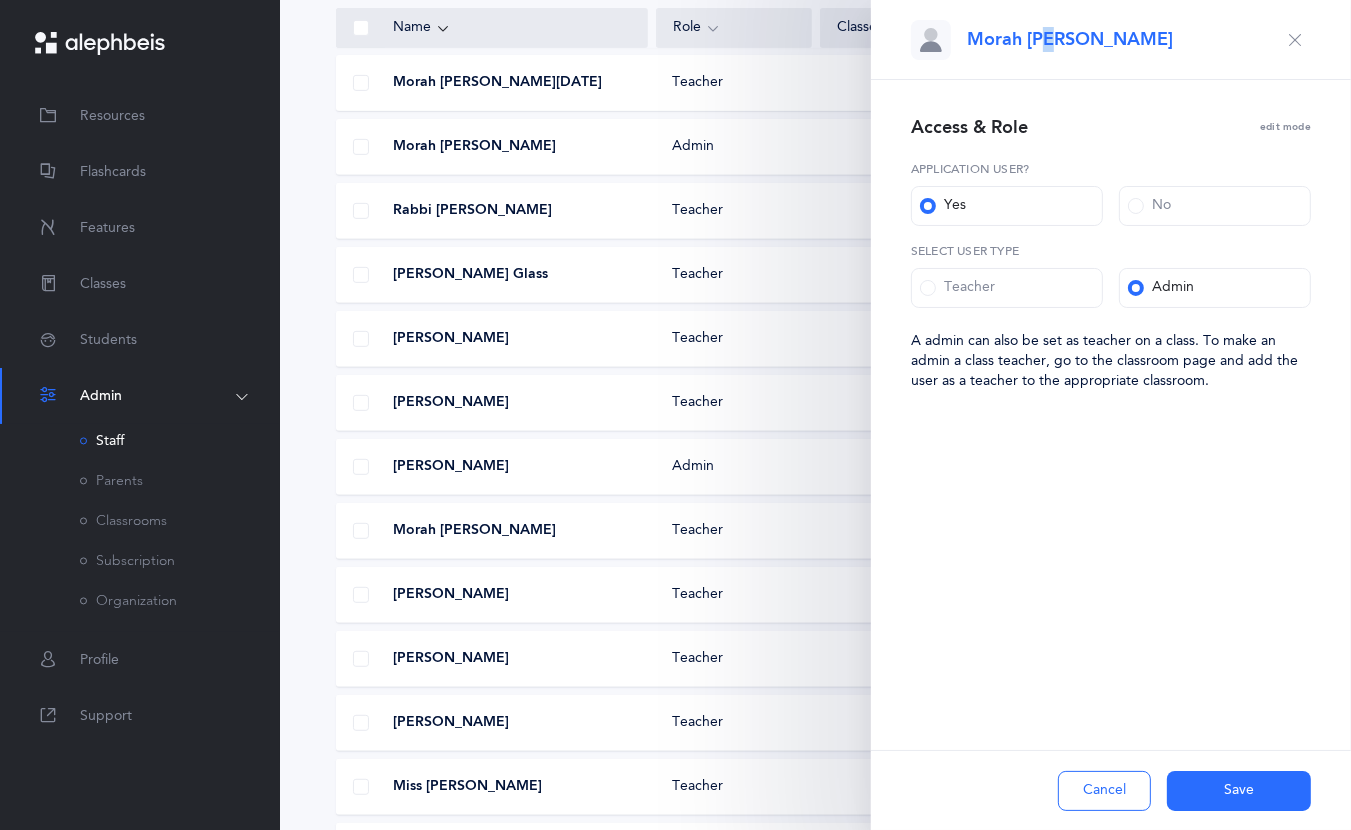 scroll, scrollTop: 648, scrollLeft: 0, axis: vertical 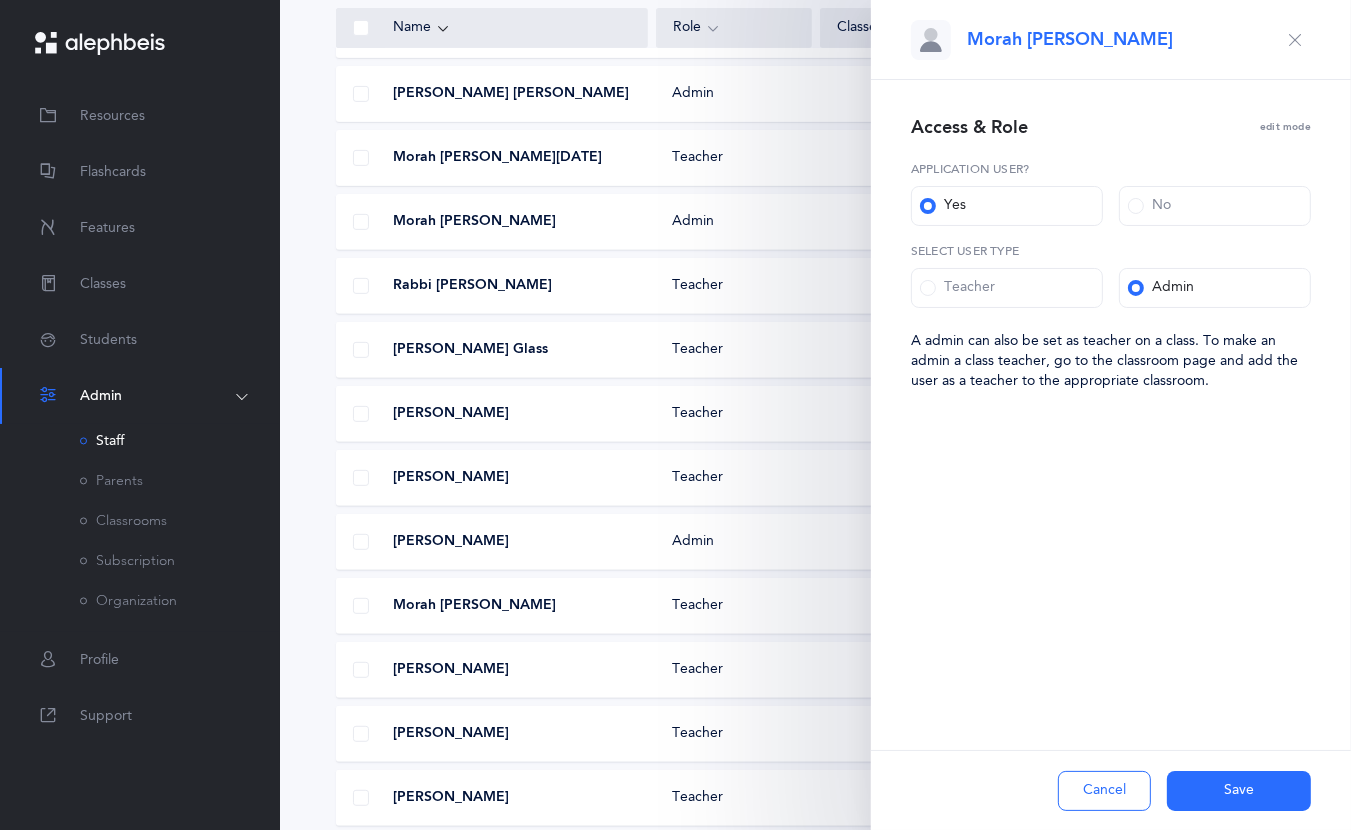 click on "edit mode" at bounding box center (1285, 128) 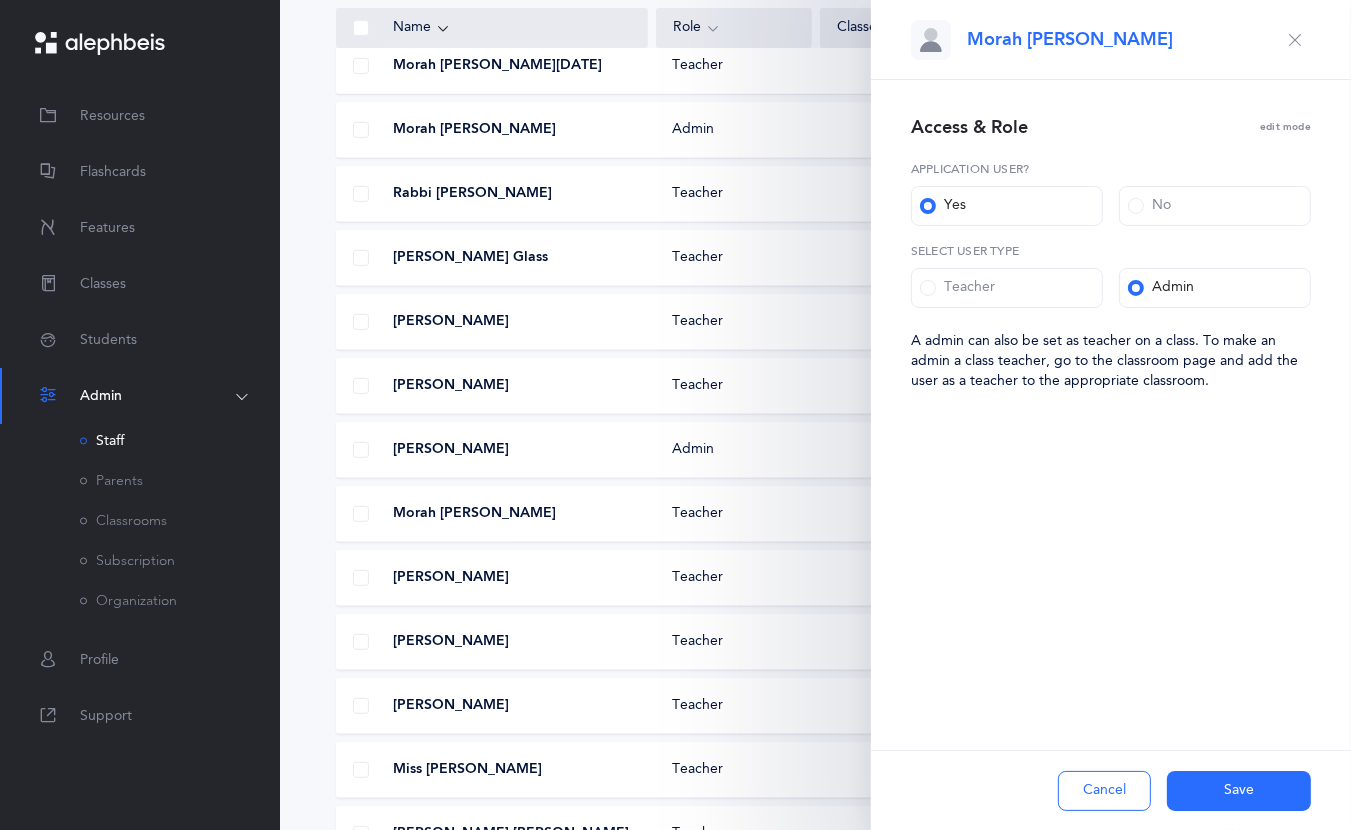 scroll, scrollTop: 848, scrollLeft: 0, axis: vertical 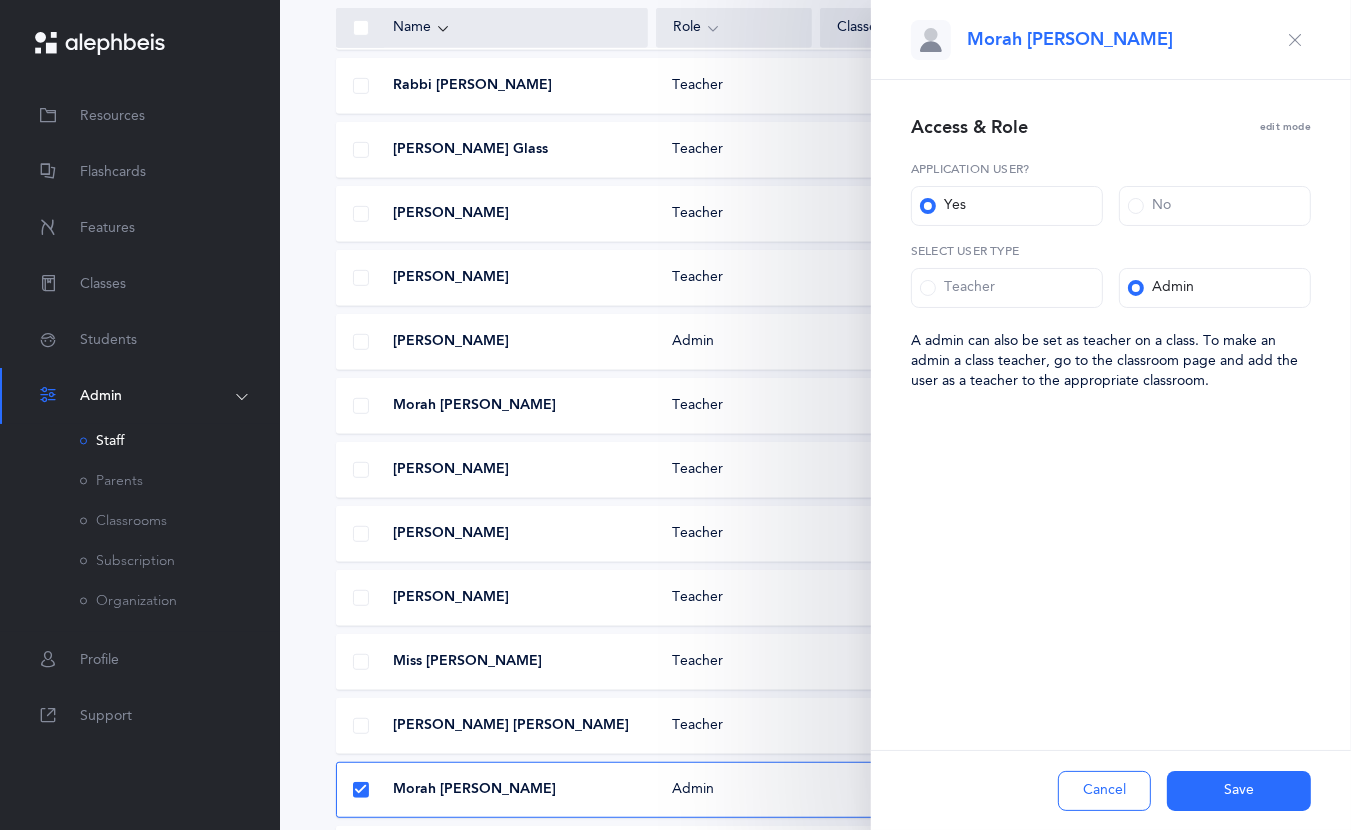 click on "Cancel" at bounding box center (1104, 791) 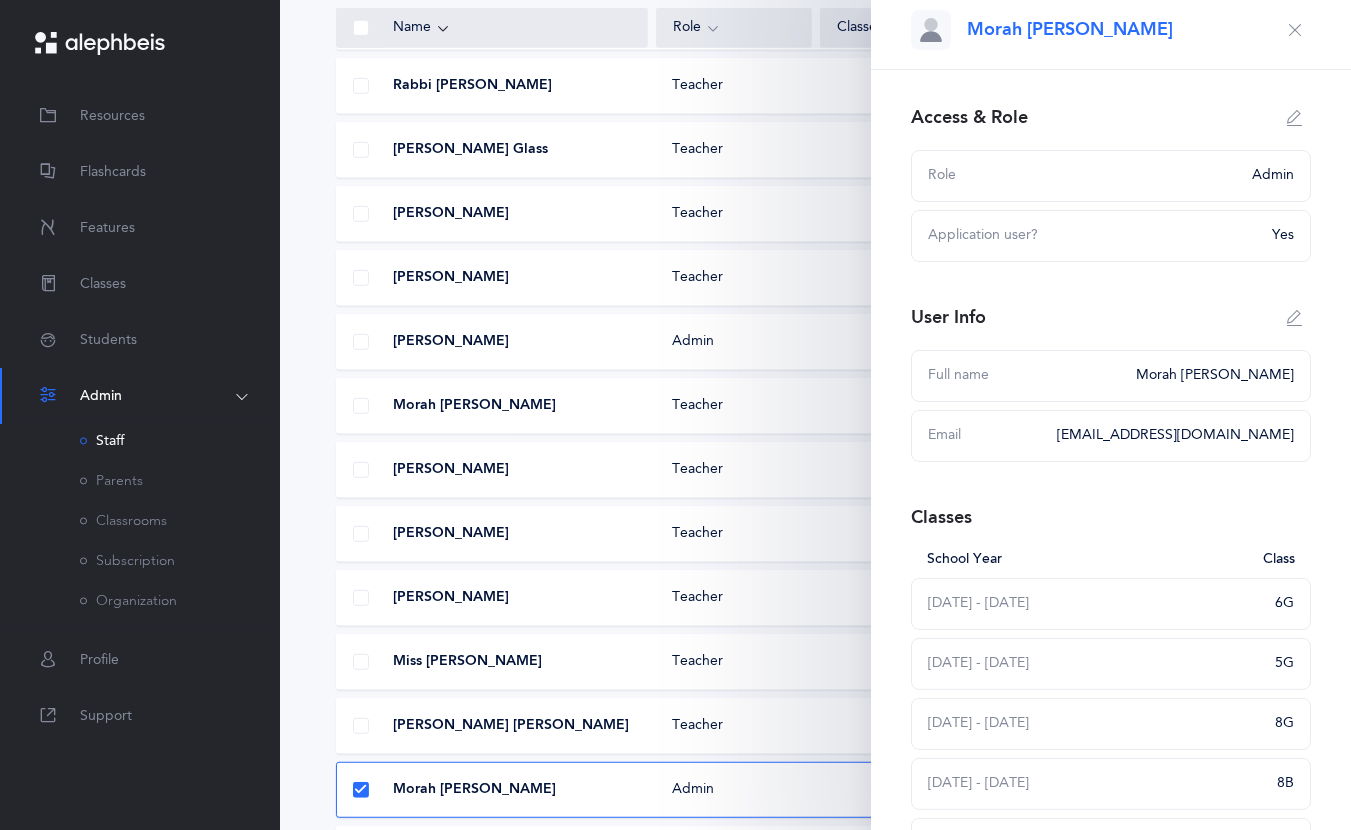 scroll, scrollTop: 0, scrollLeft: 0, axis: both 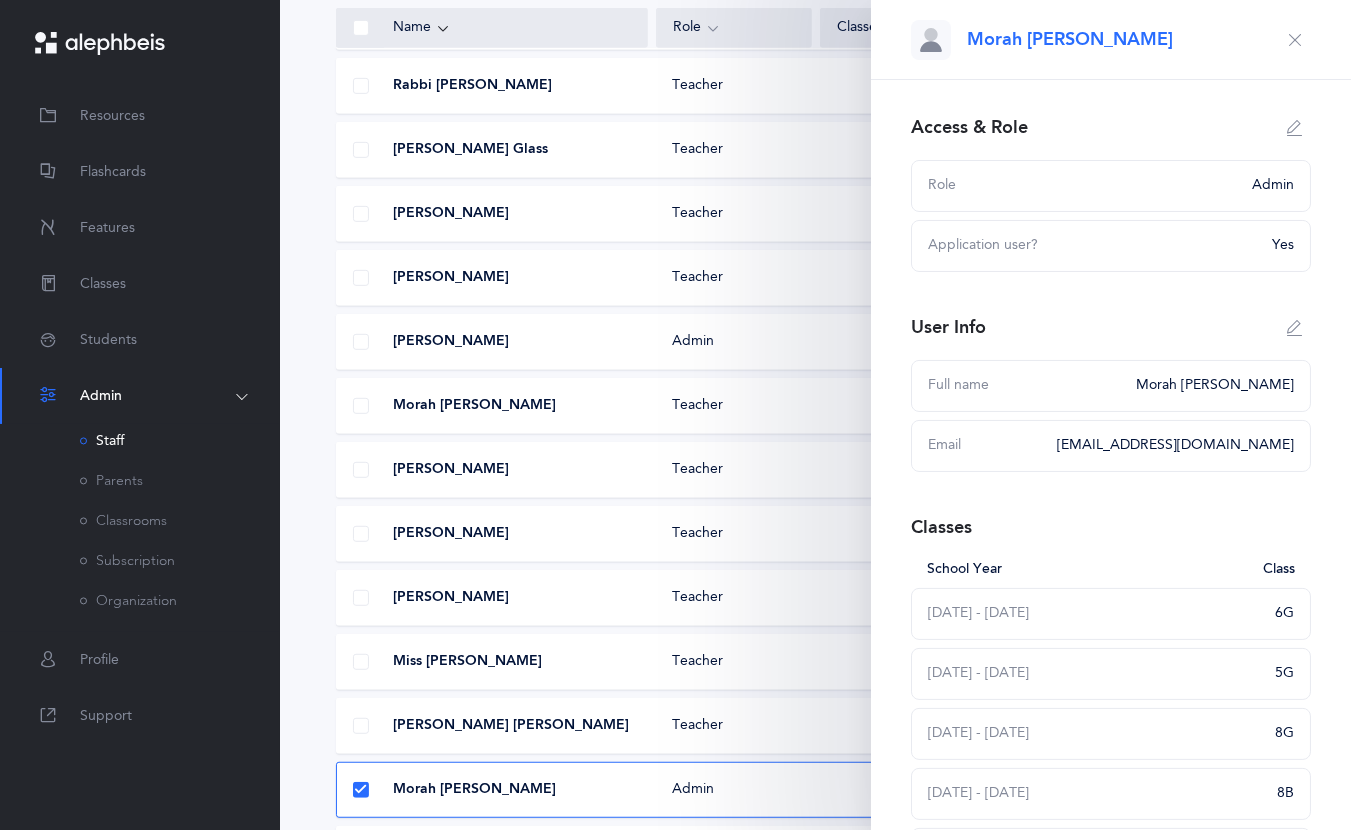 click at bounding box center (1295, 128) 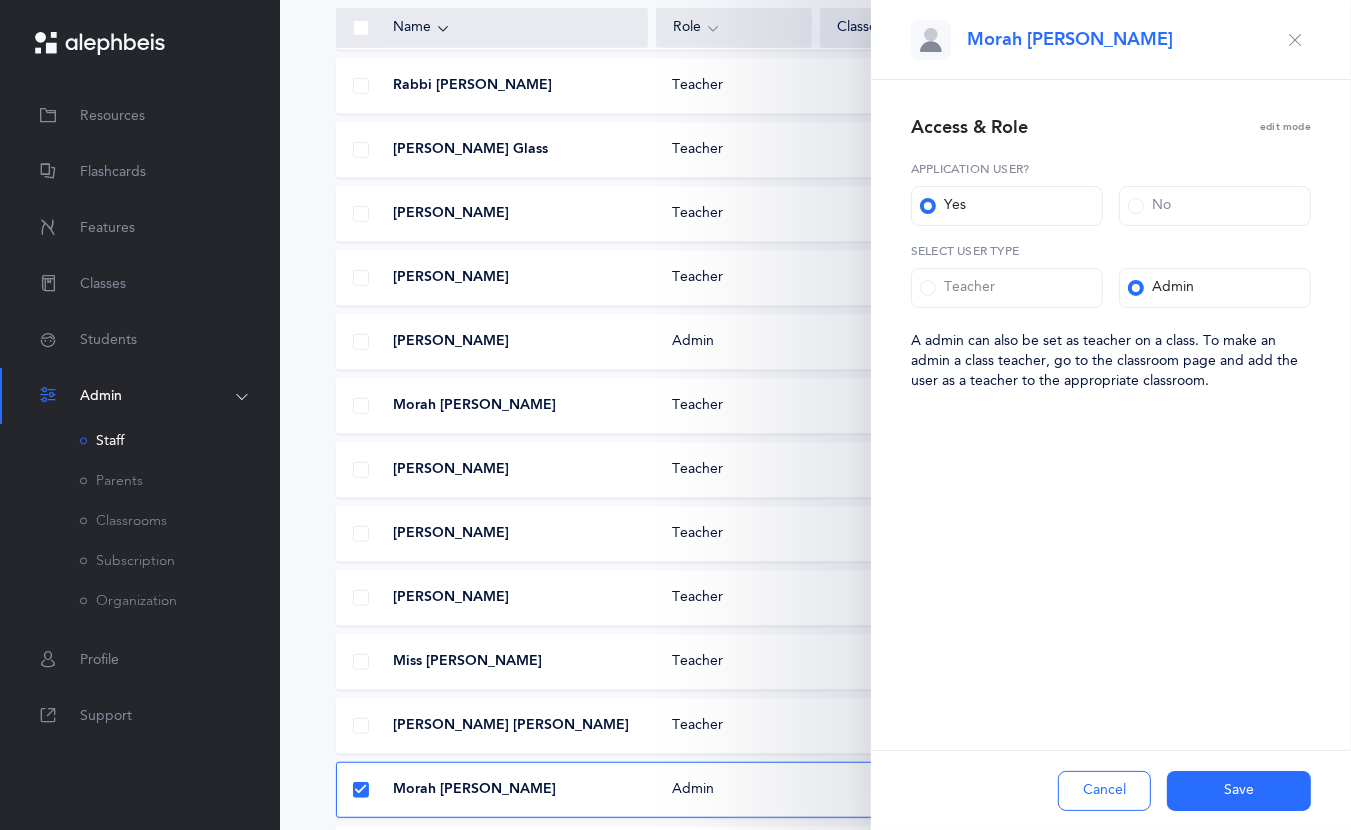 click at bounding box center (1295, 40) 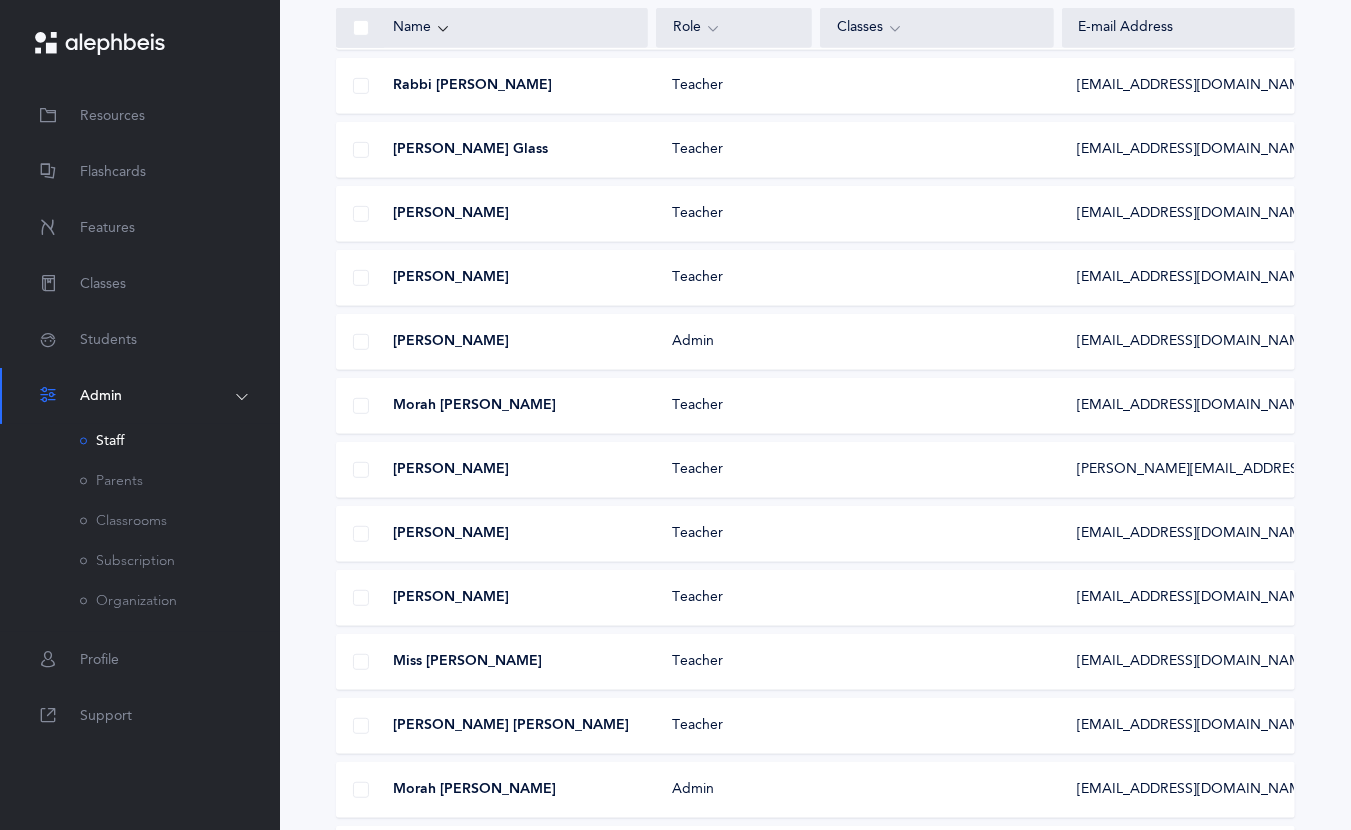 click on "Morah [PERSON_NAME]" at bounding box center (474, 790) 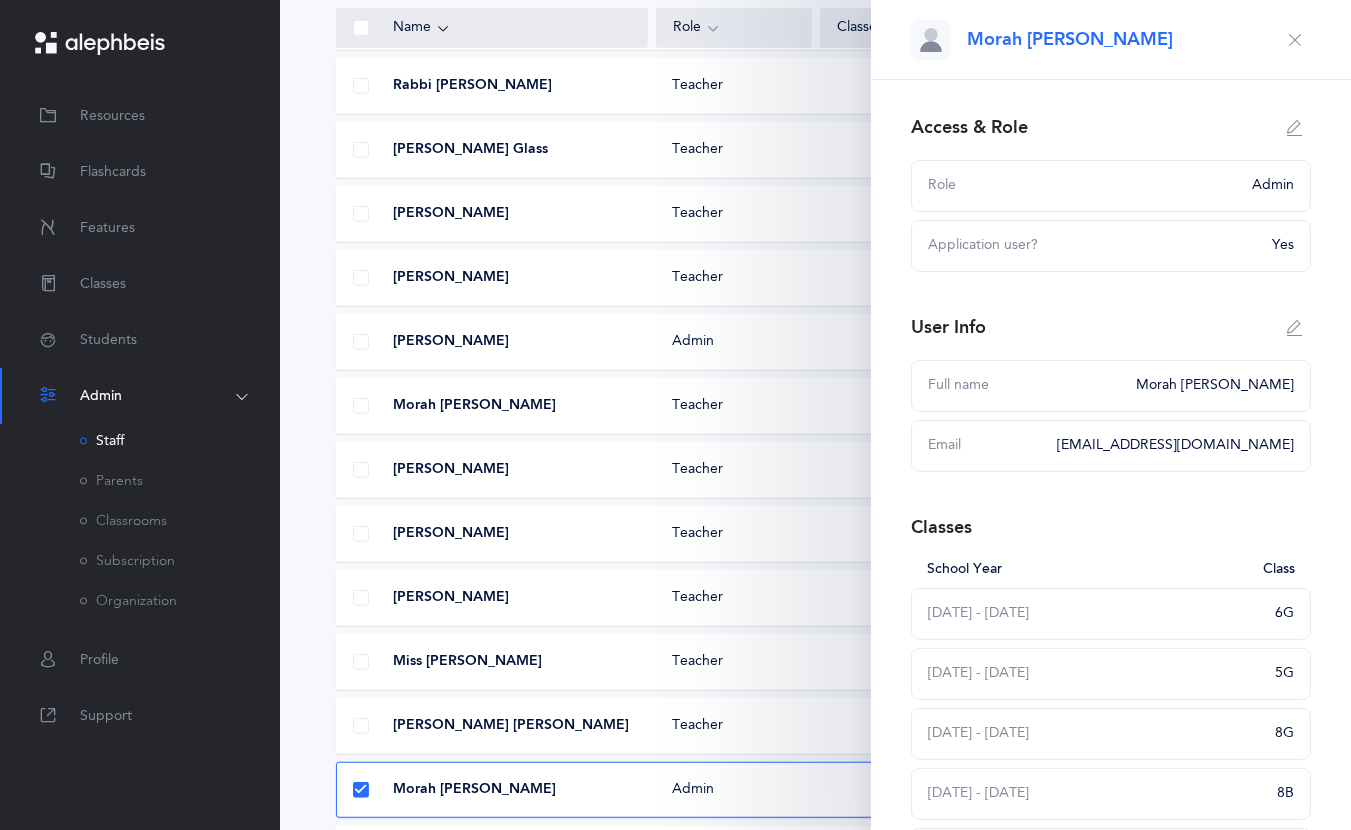 click at bounding box center (1295, 328) 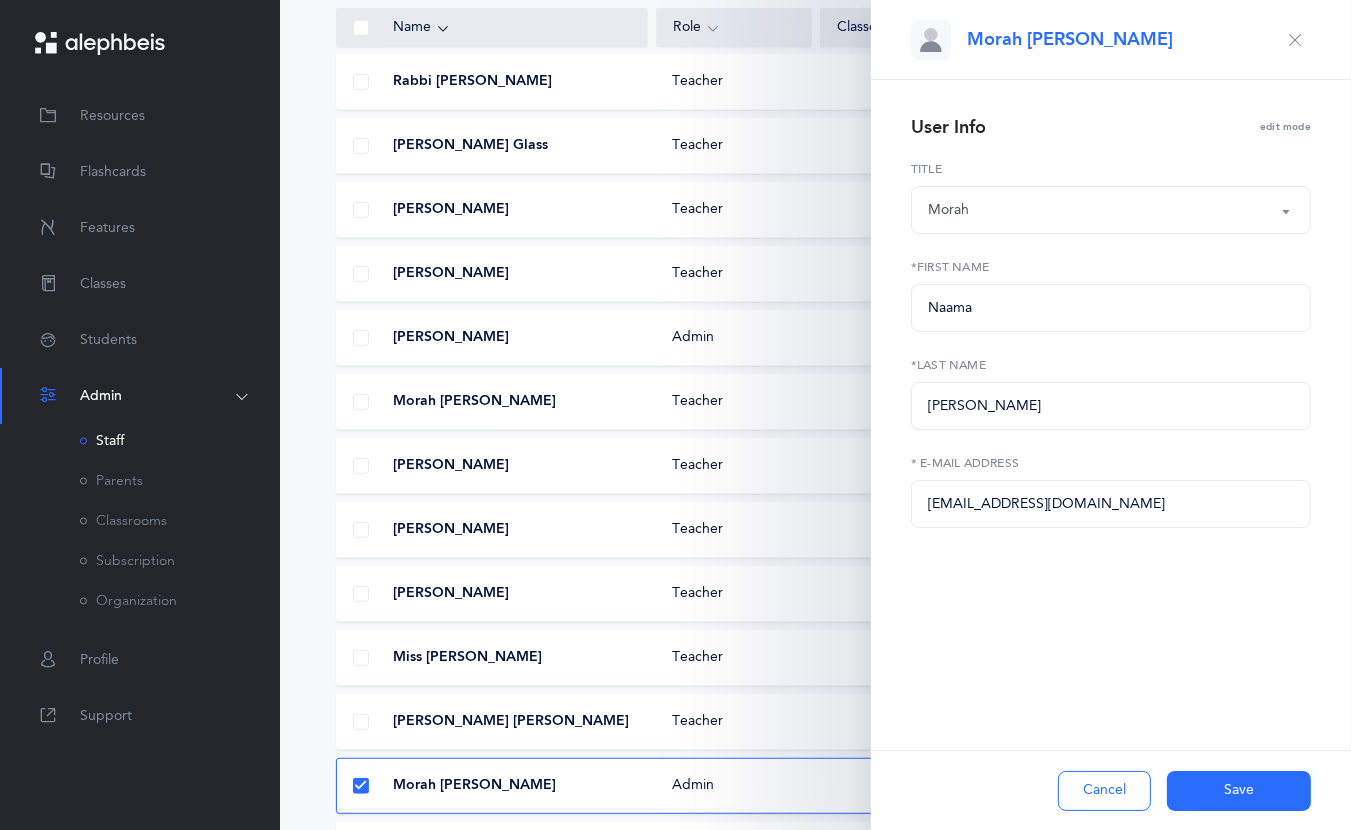 scroll, scrollTop: 848, scrollLeft: 0, axis: vertical 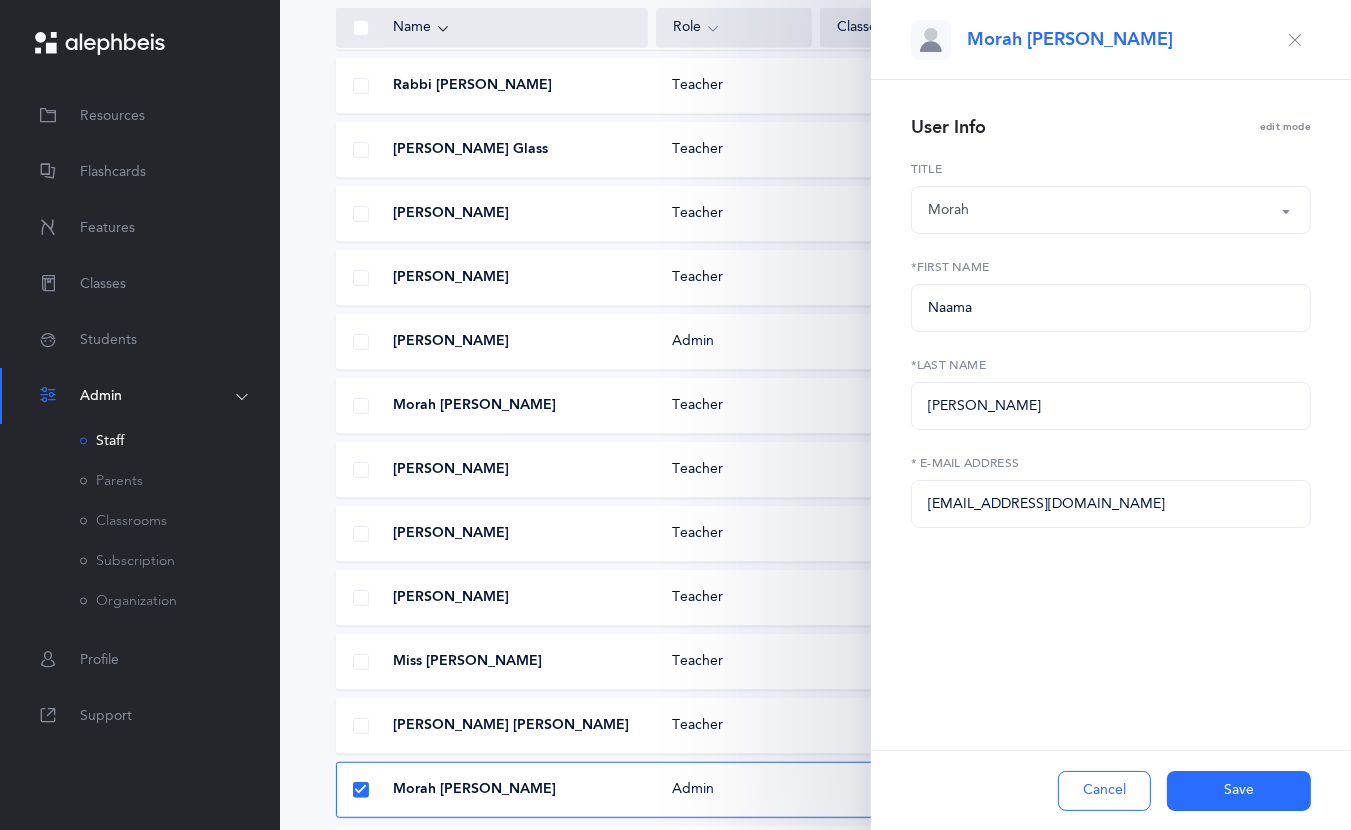click at bounding box center (1295, 40) 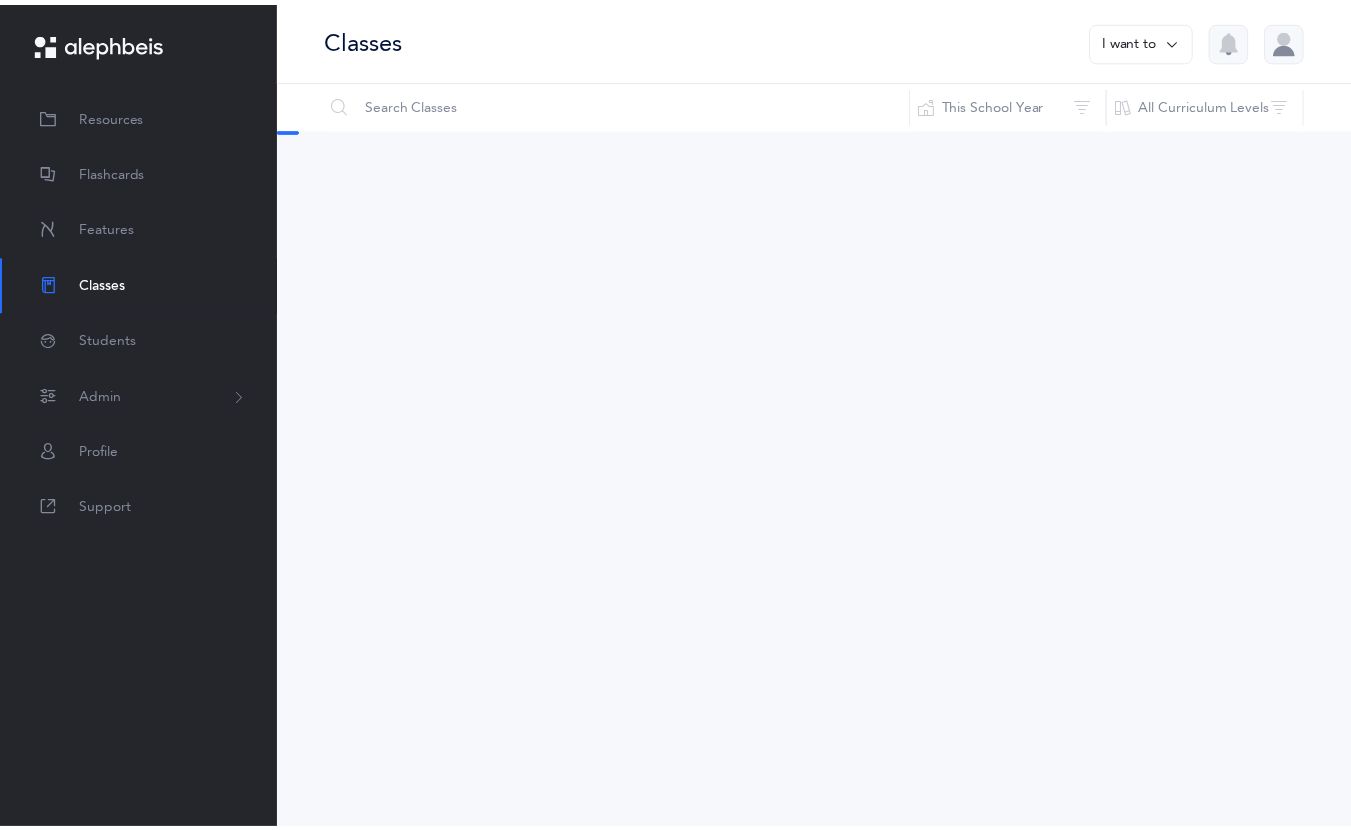 scroll, scrollTop: 0, scrollLeft: 0, axis: both 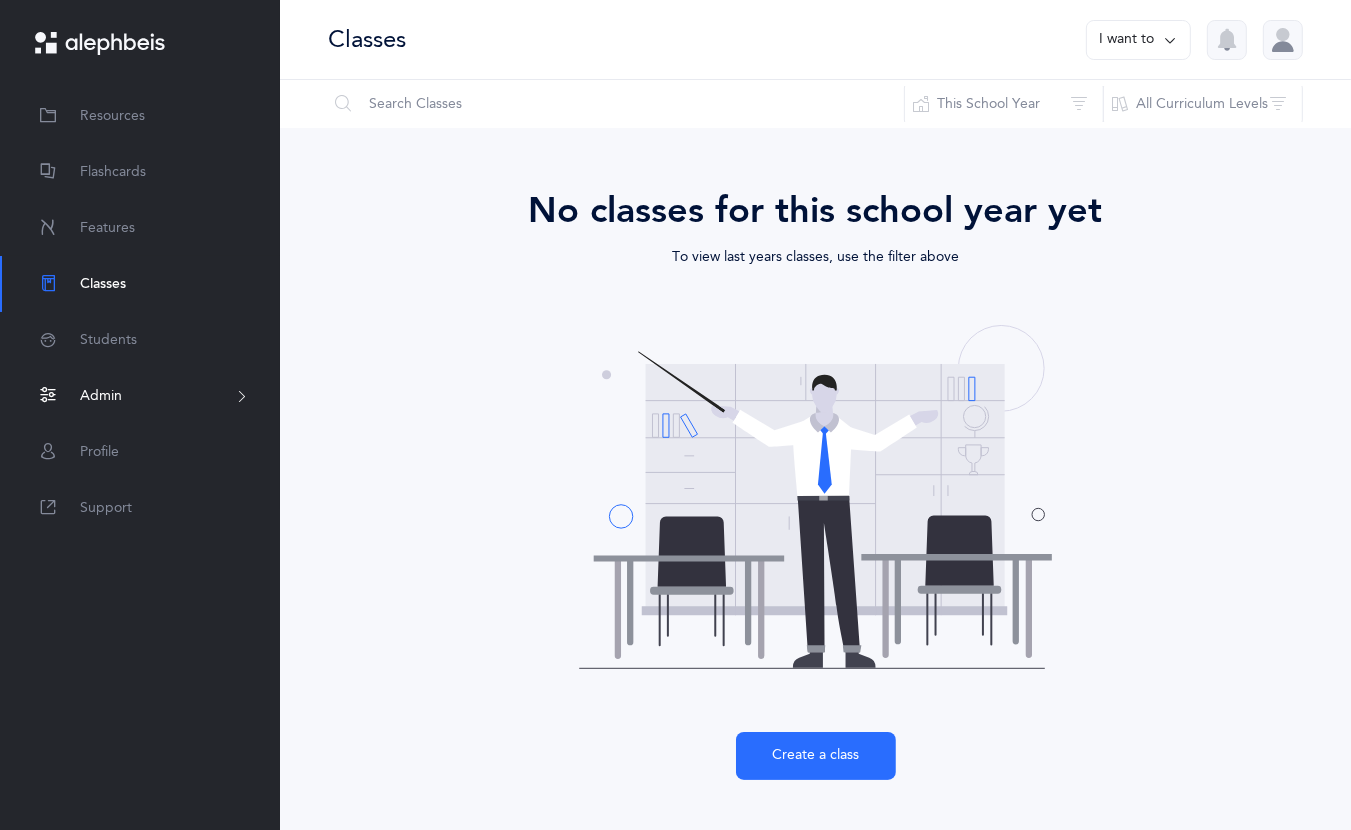 click on "Admin" at bounding box center [101, 396] 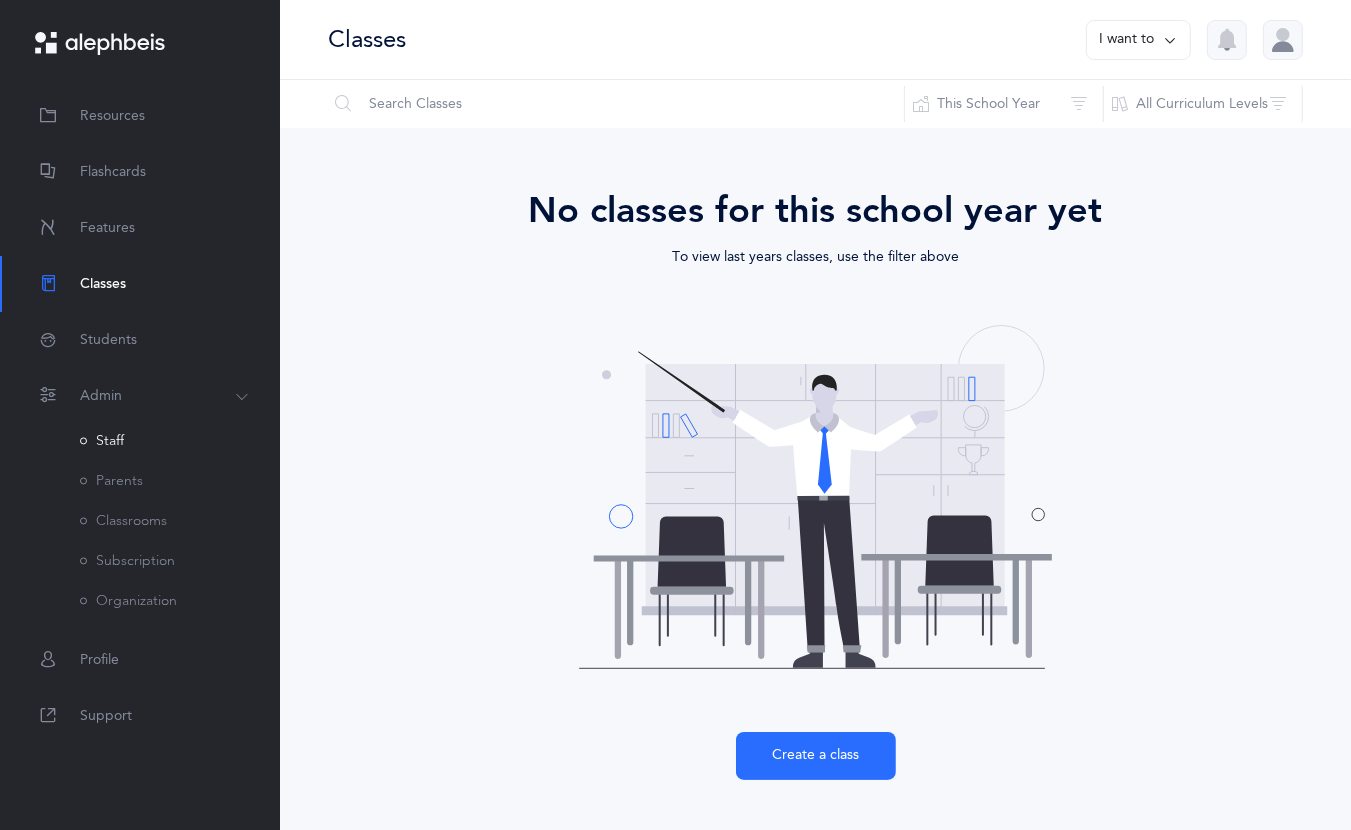 click on "Staff" at bounding box center [102, 441] 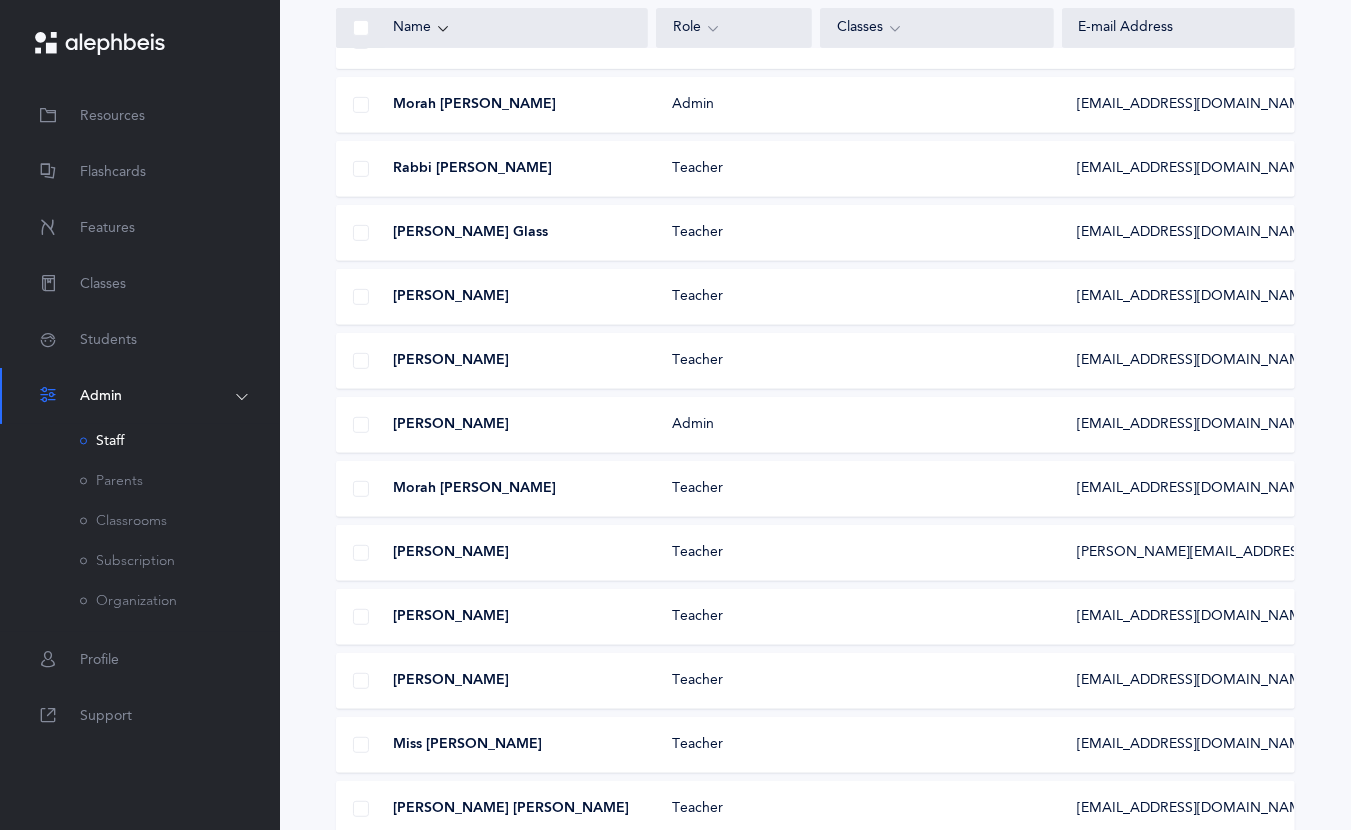 scroll, scrollTop: 800, scrollLeft: 0, axis: vertical 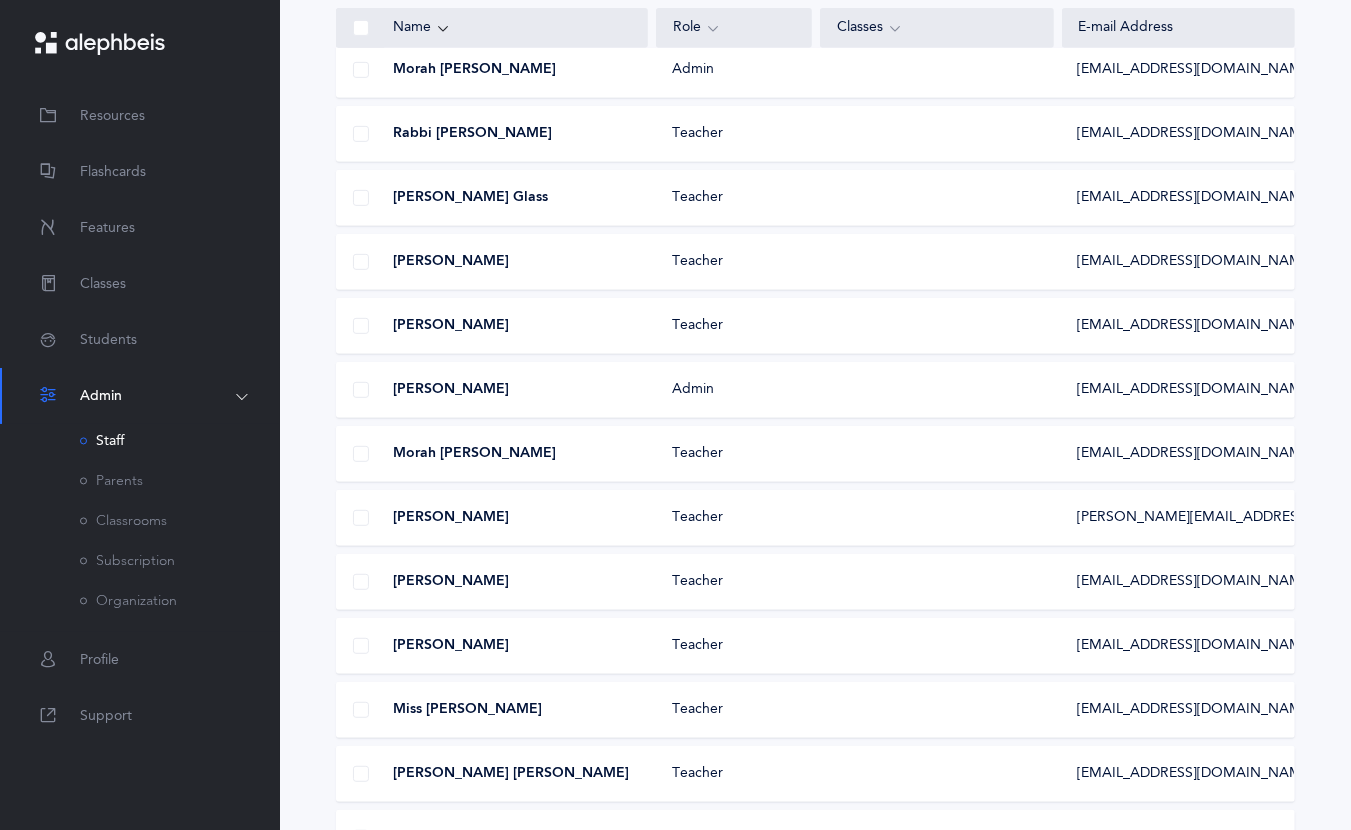 click on "Teacher" at bounding box center [734, 582] 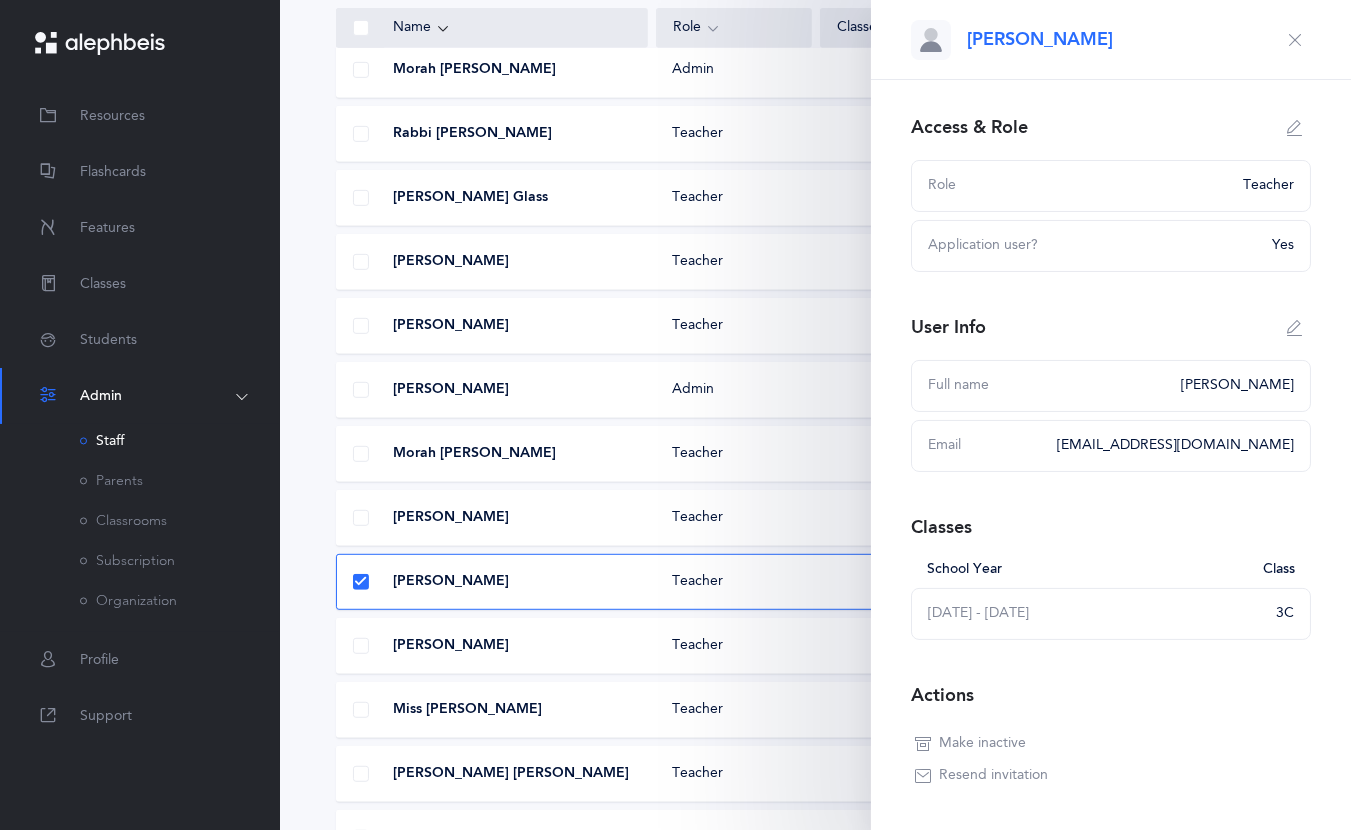 click on "Teacher" at bounding box center [734, 582] 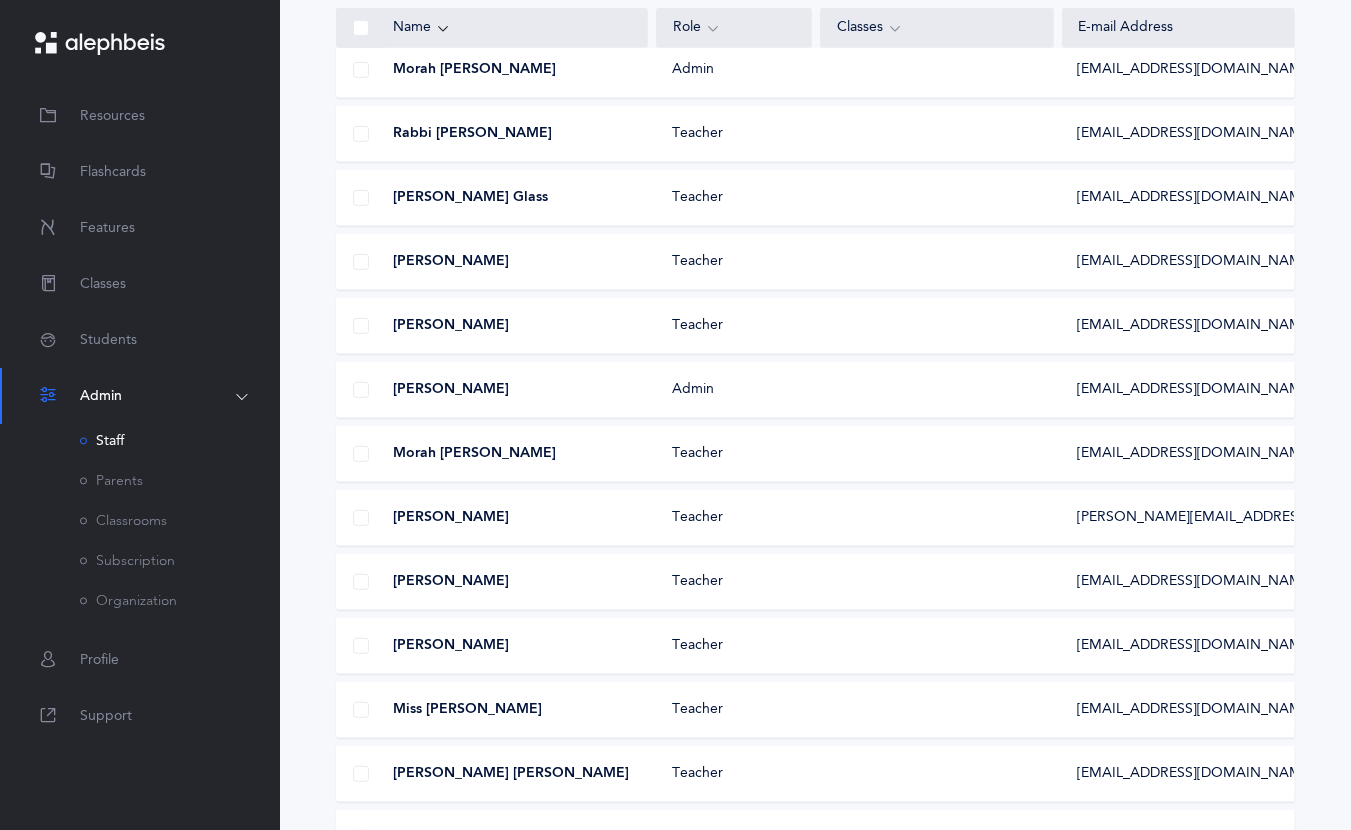click on "Teacher" at bounding box center [734, 582] 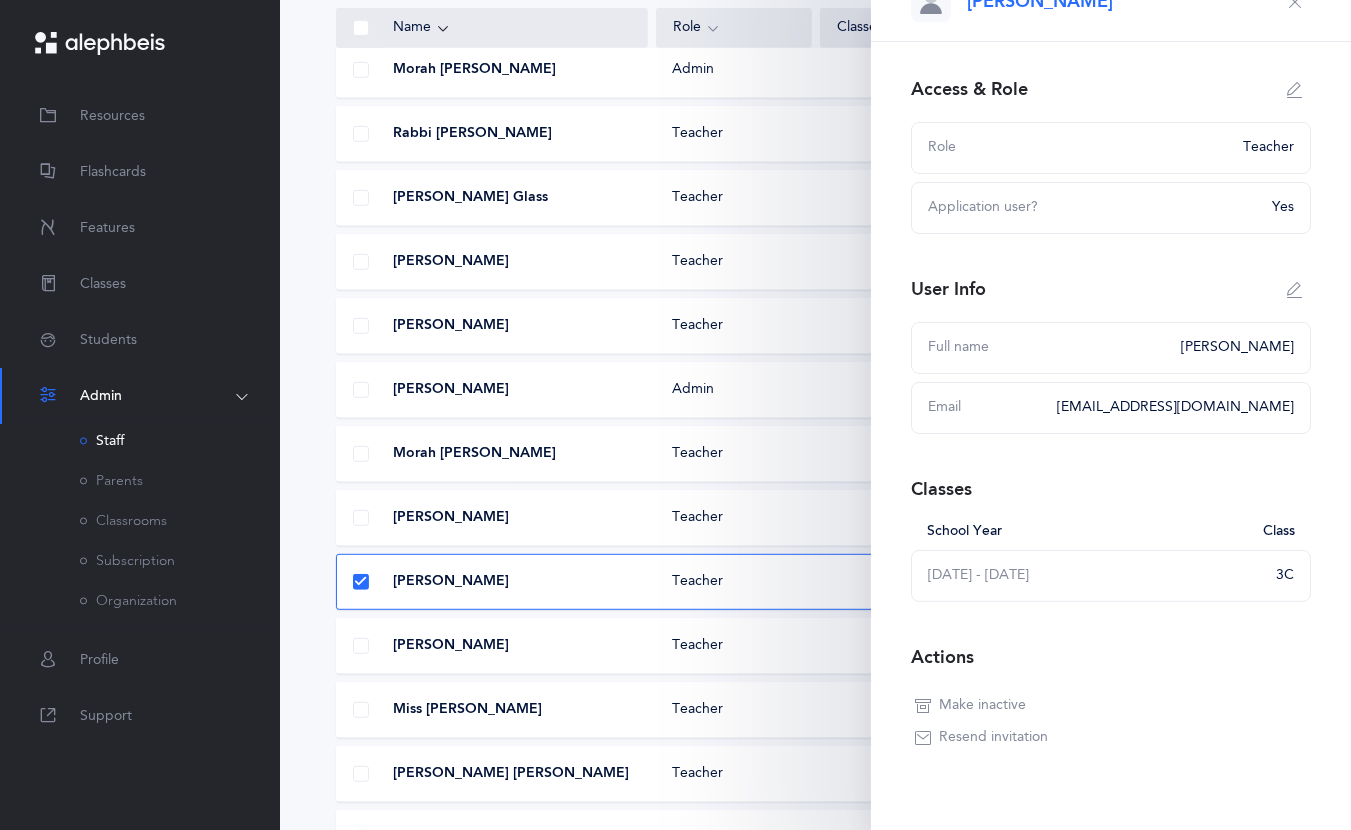 scroll, scrollTop: 73, scrollLeft: 0, axis: vertical 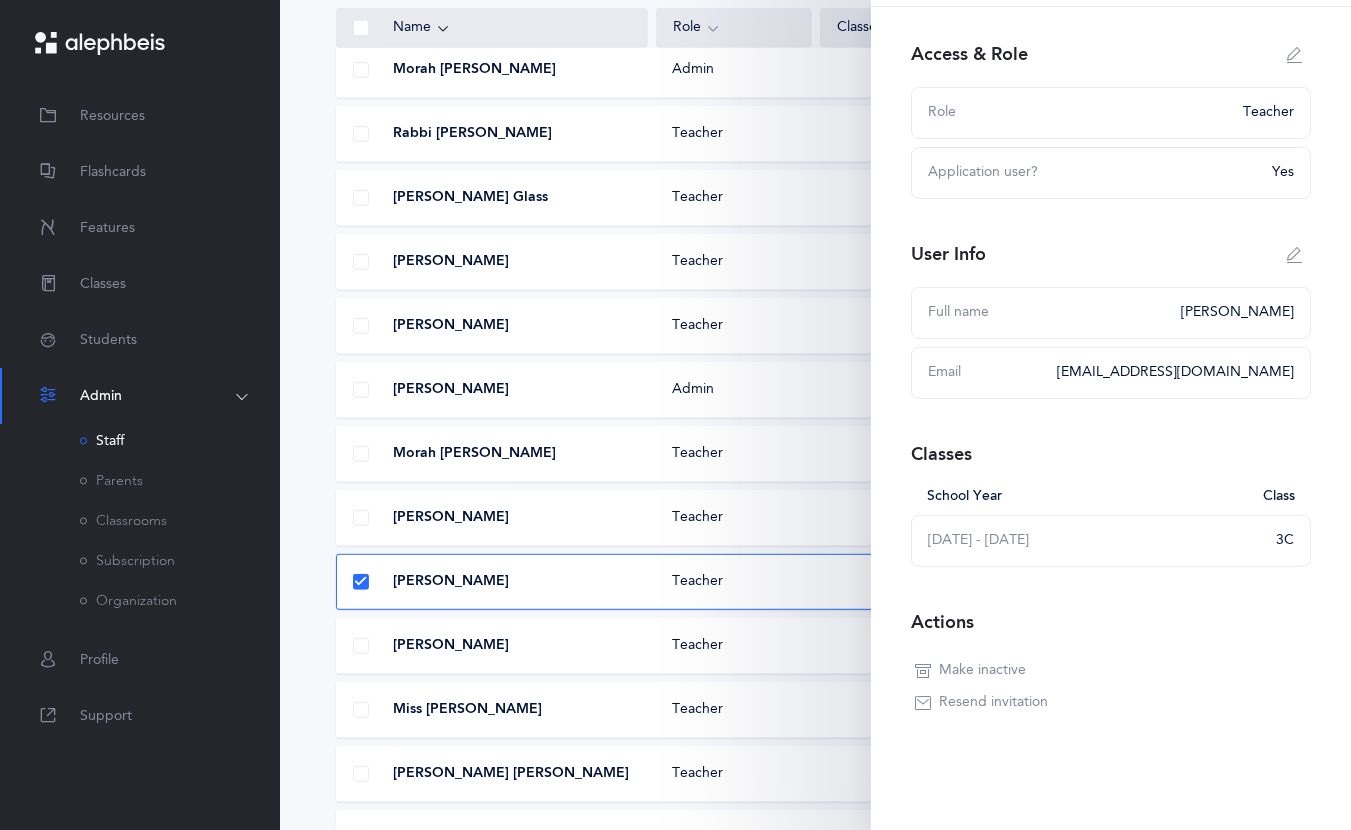 click at bounding box center (1295, 255) 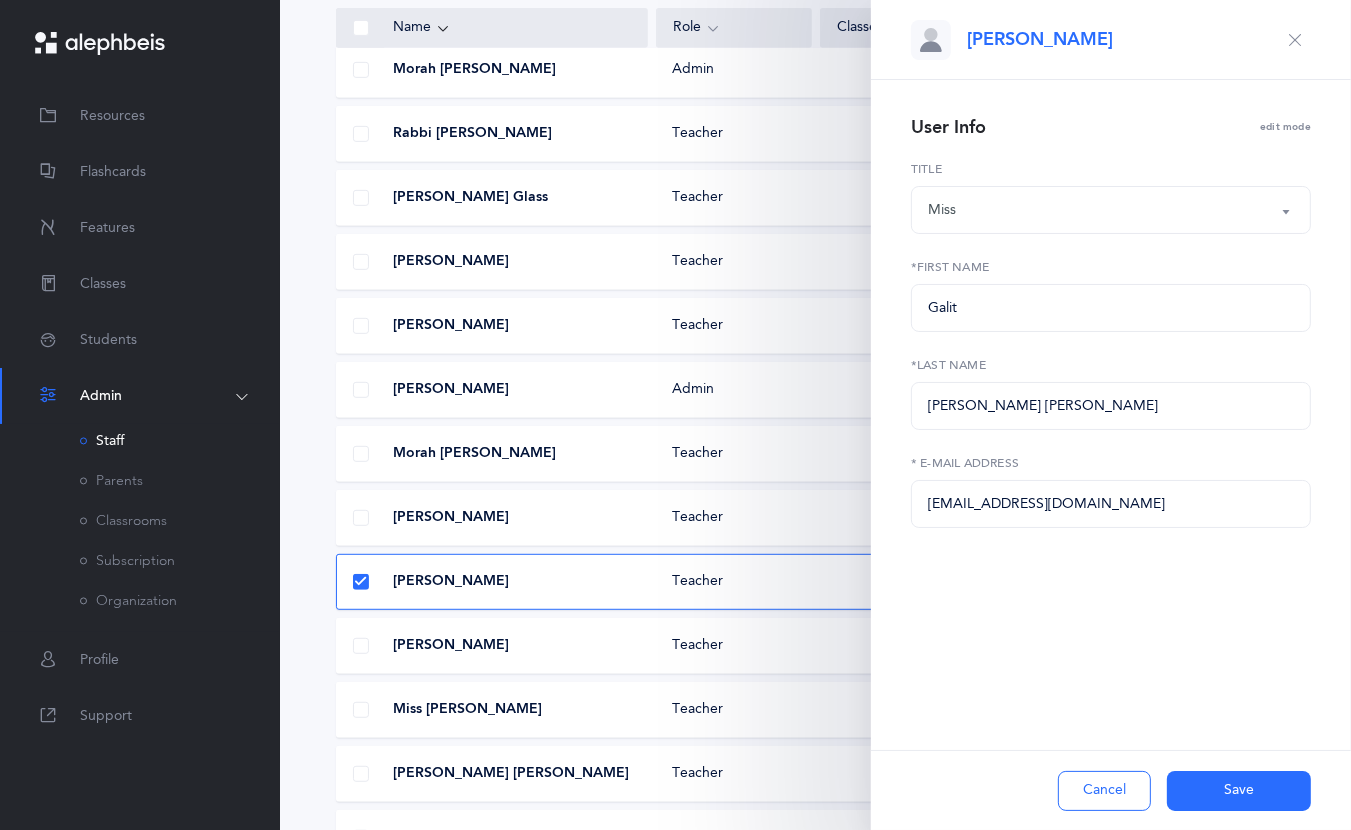scroll, scrollTop: 1100, scrollLeft: 0, axis: vertical 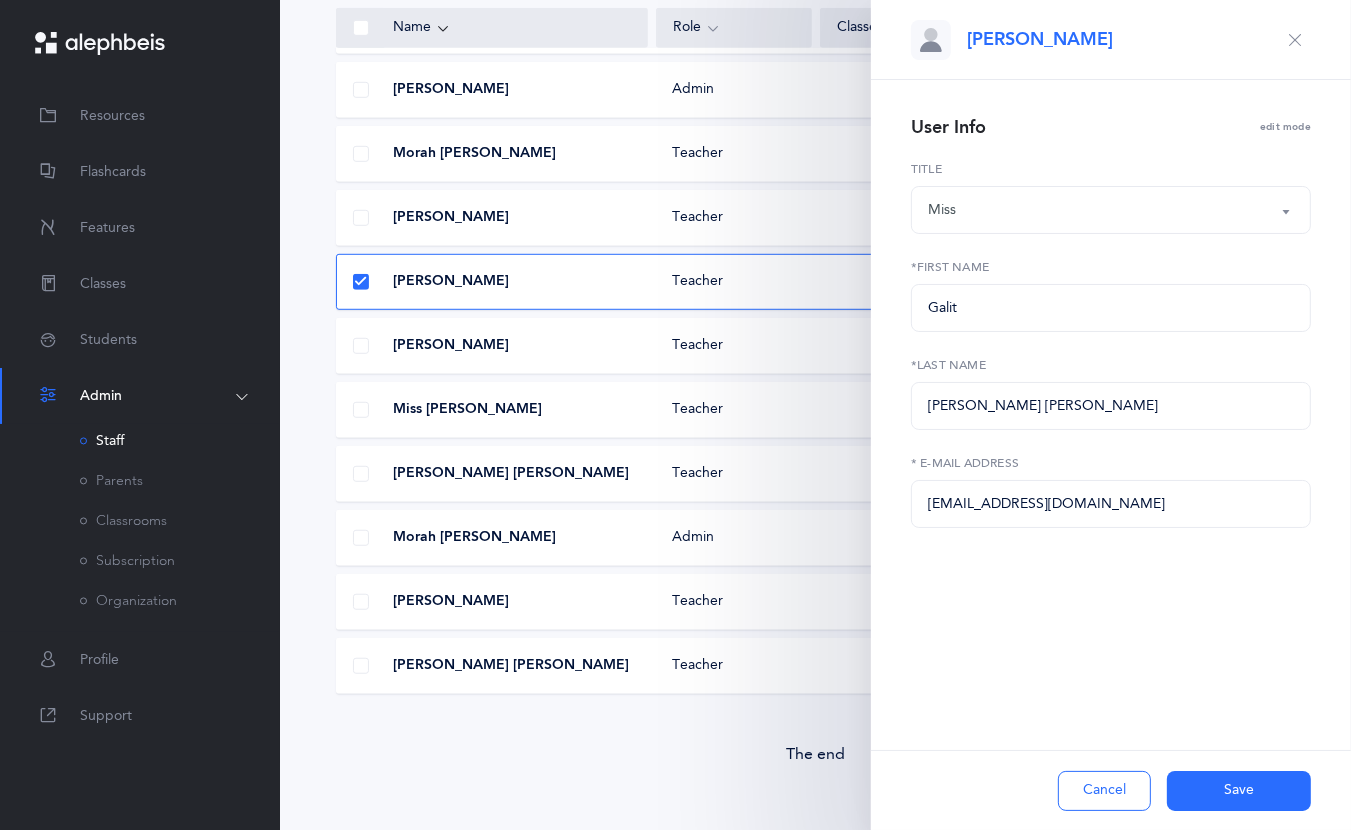 drag, startPoint x: 1237, startPoint y: 793, endPoint x: 1227, endPoint y: 785, distance: 12.806249 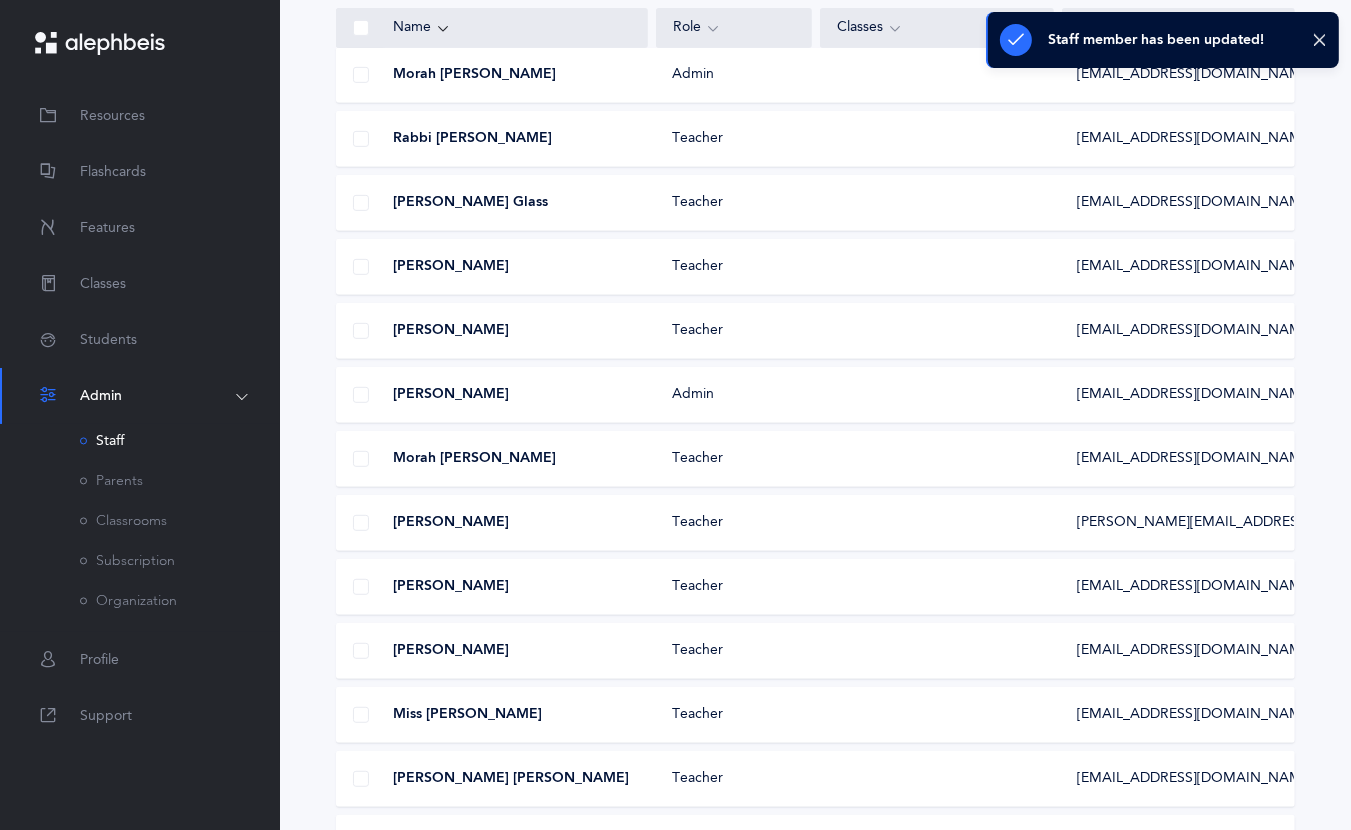 scroll, scrollTop: 1051, scrollLeft: 0, axis: vertical 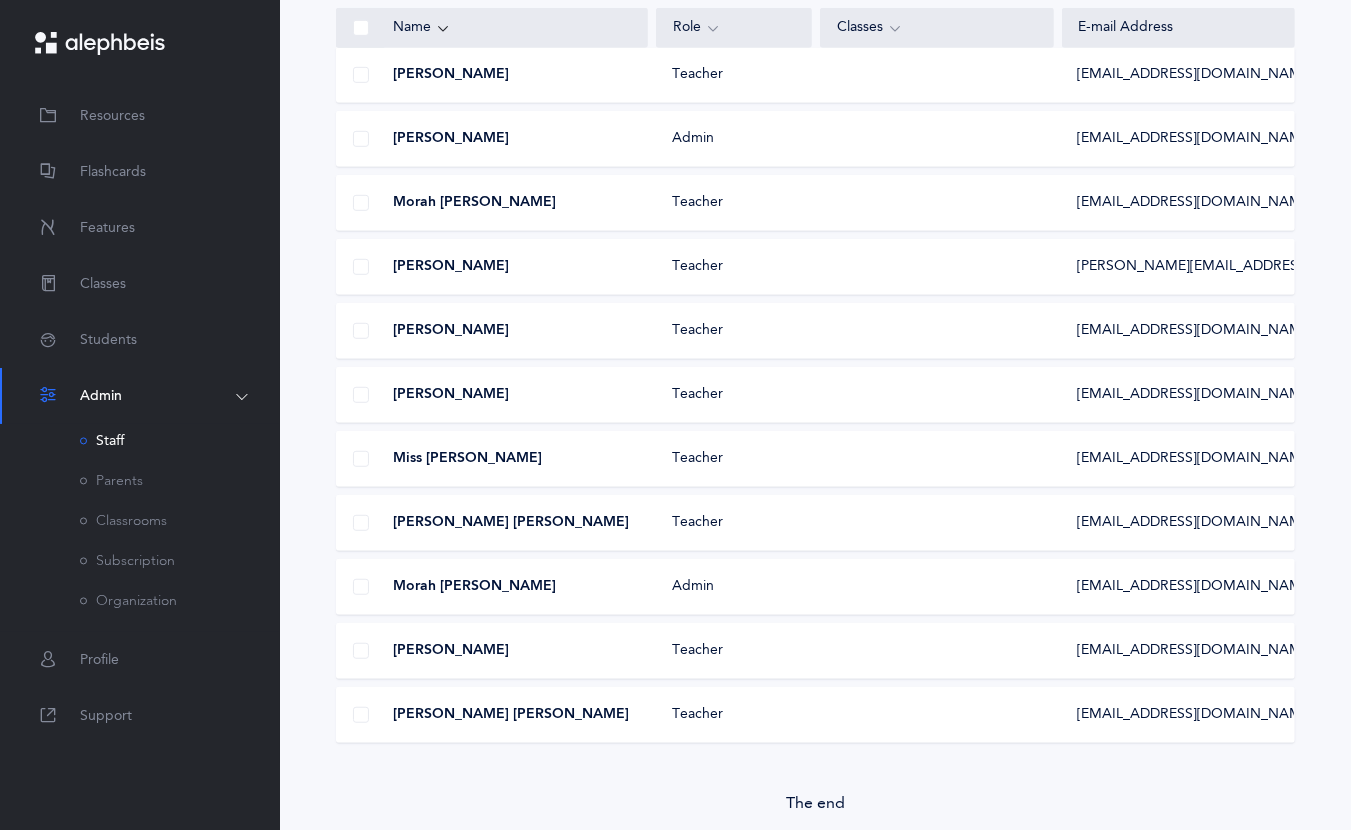 click on "[PERSON_NAME]" at bounding box center (451, 331) 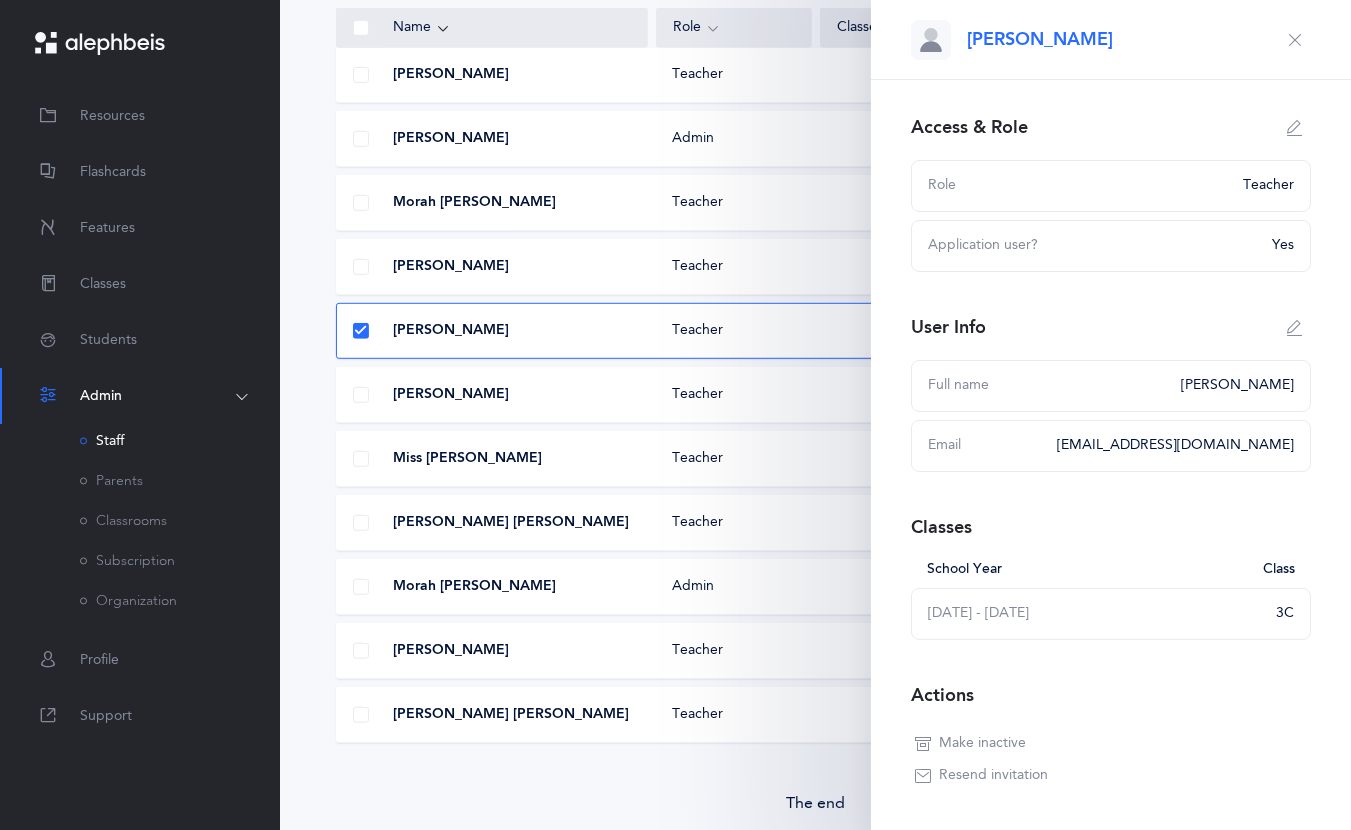 click at bounding box center [923, 744] 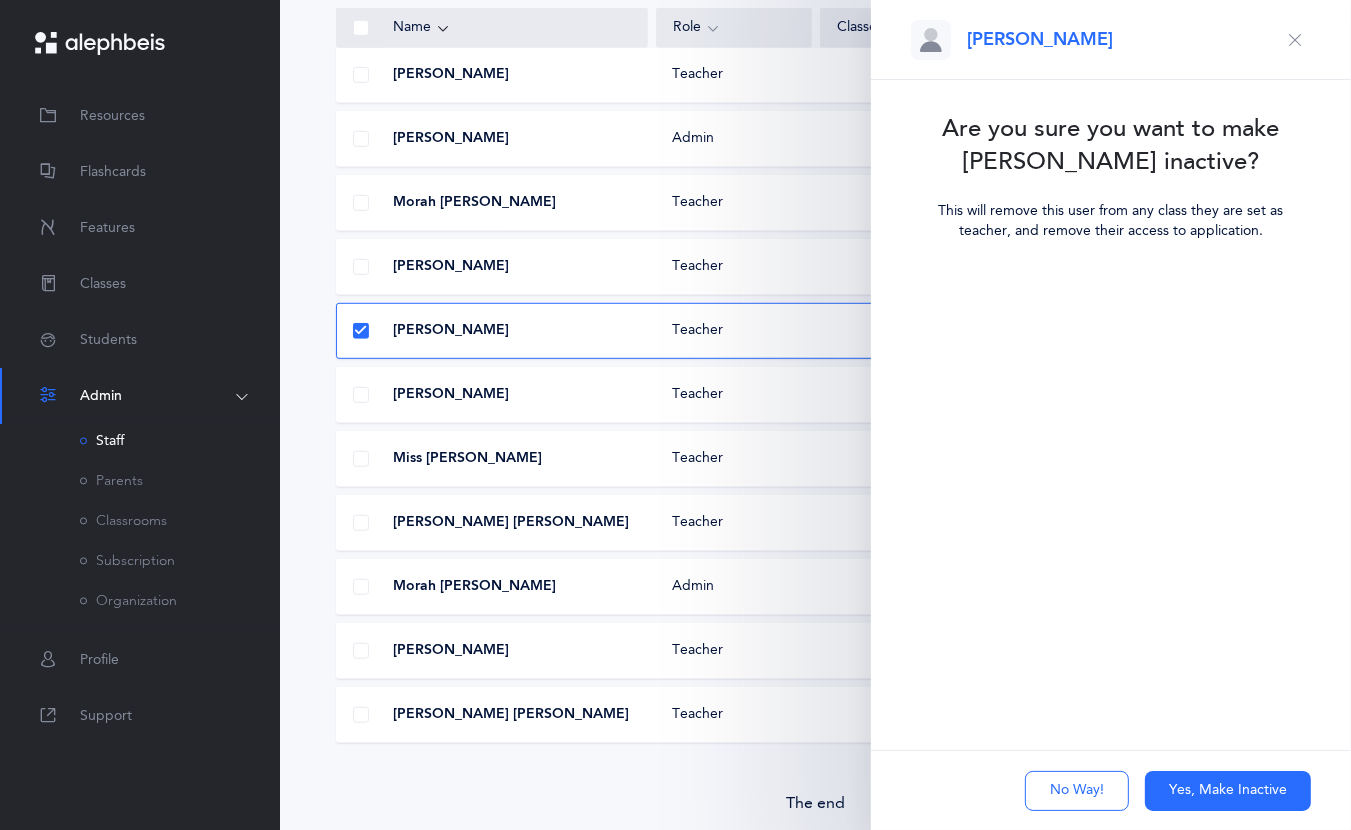 click on "Yes, Make Inactive" at bounding box center (1228, 791) 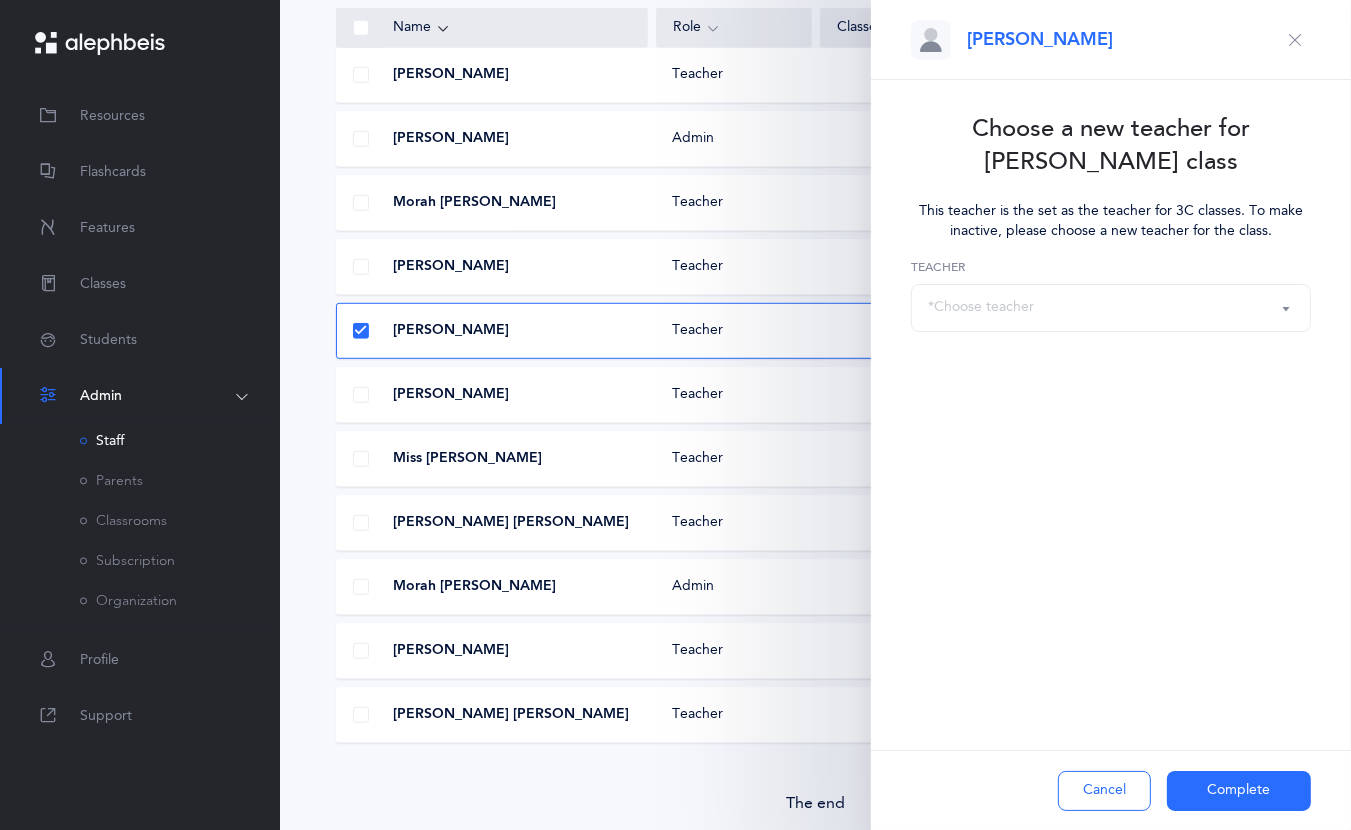 click at bounding box center (1295, 40) 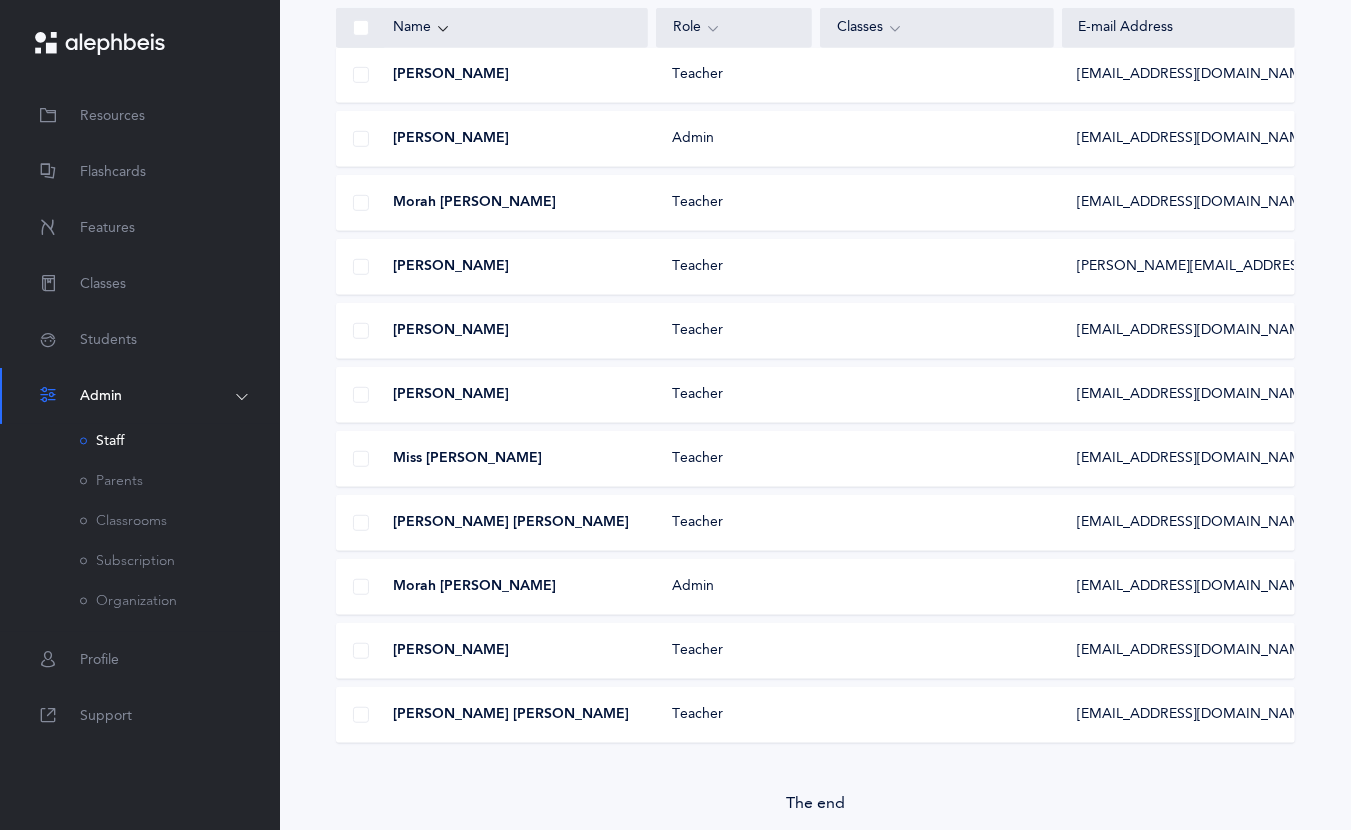 drag, startPoint x: 1085, startPoint y: 337, endPoint x: 1026, endPoint y: 337, distance: 59 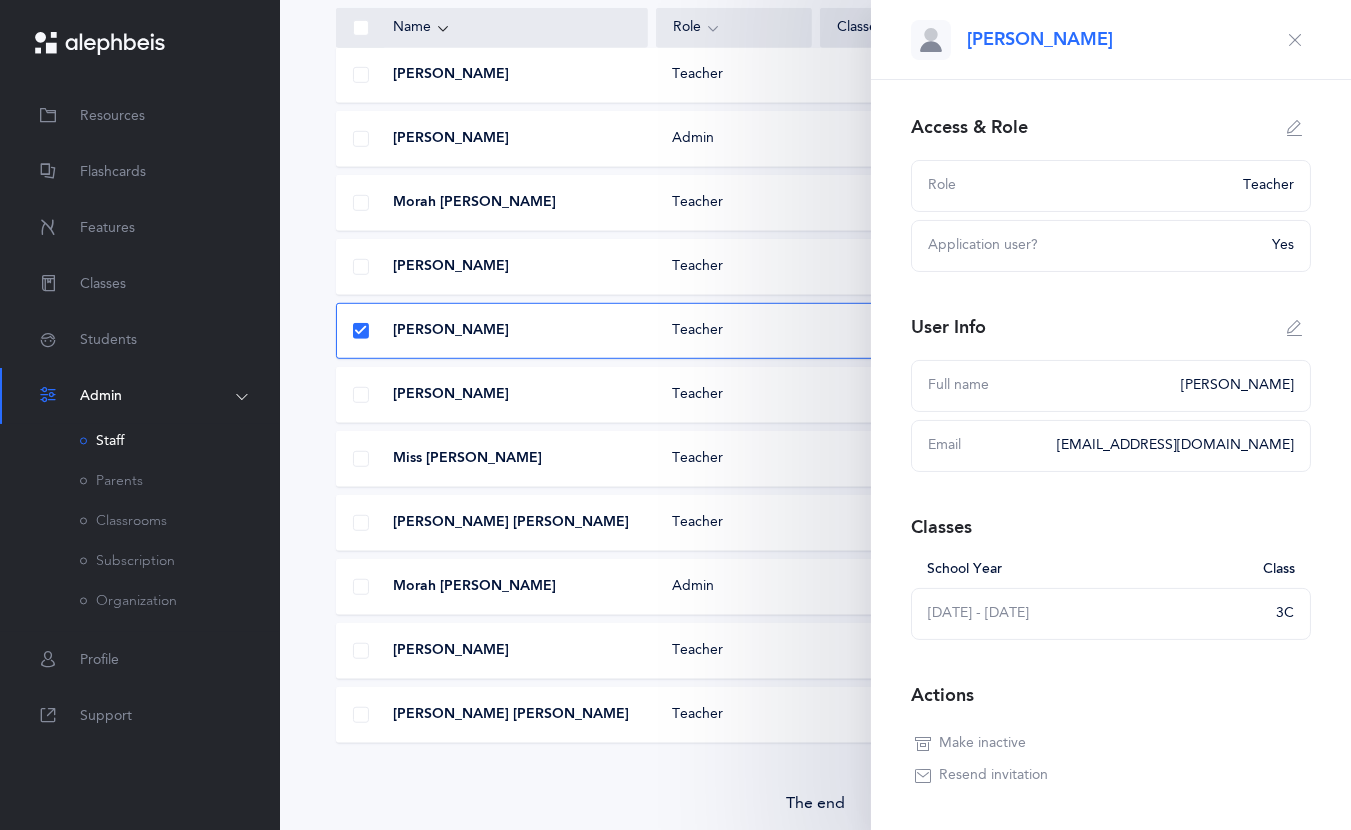 click at bounding box center [1295, 128] 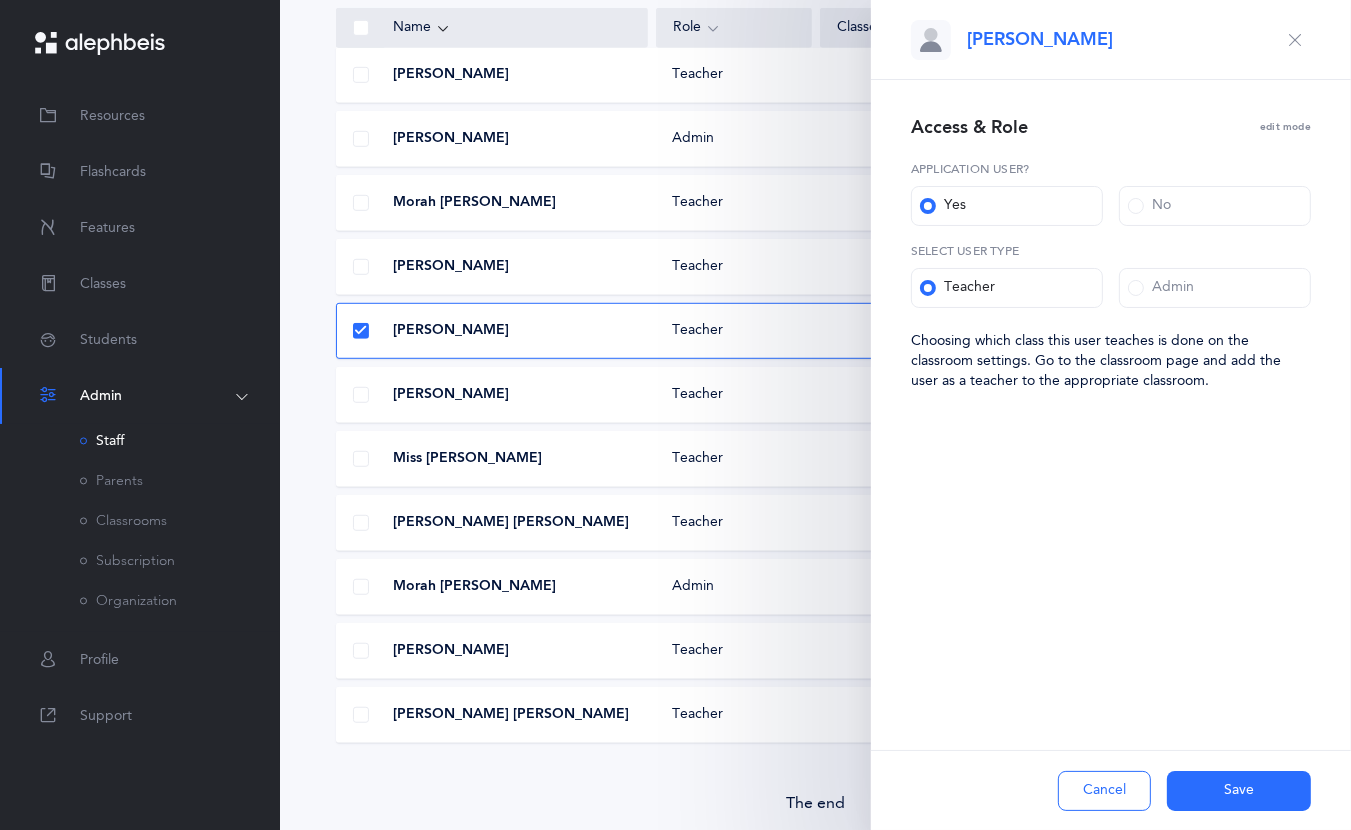 click on "edit mode" at bounding box center (1285, 128) 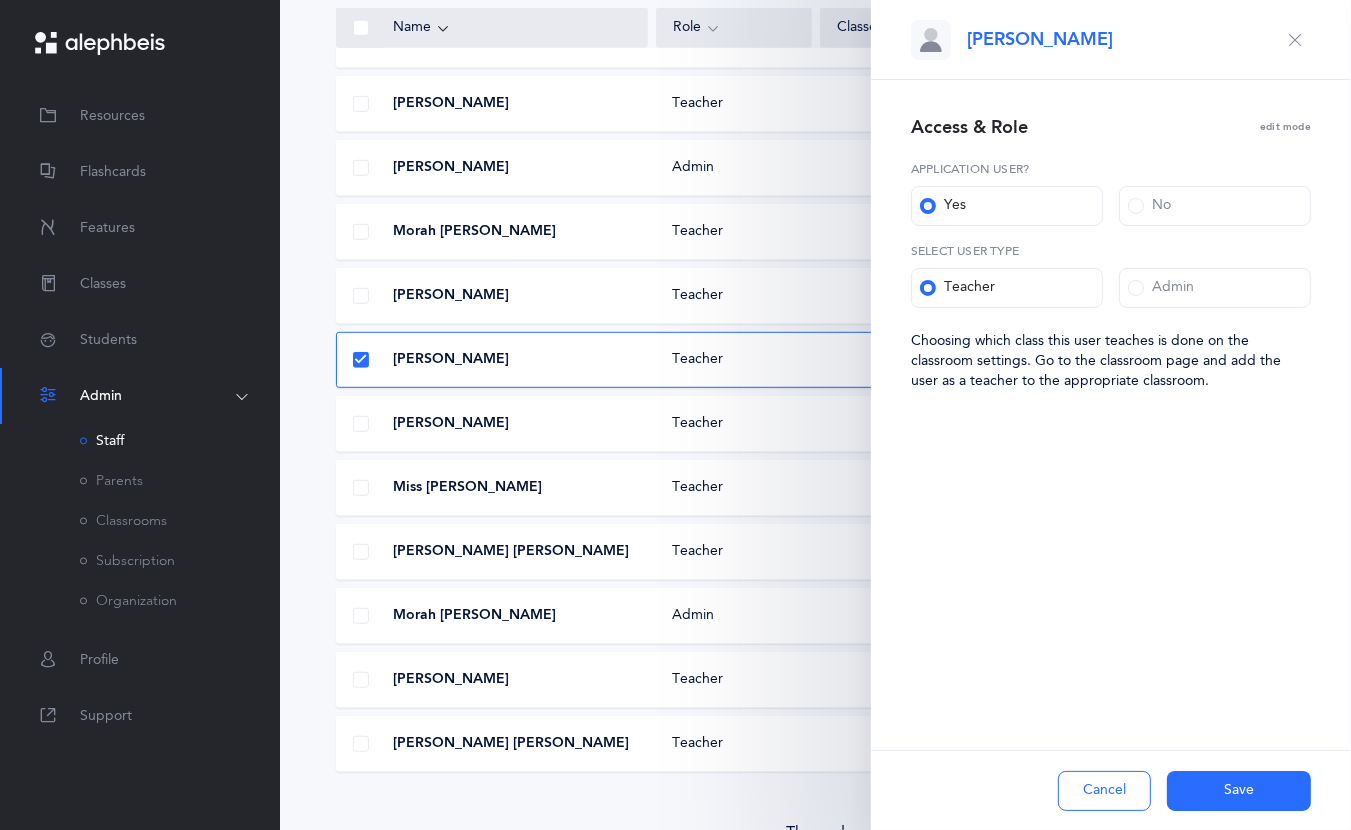 scroll, scrollTop: 715, scrollLeft: 0, axis: vertical 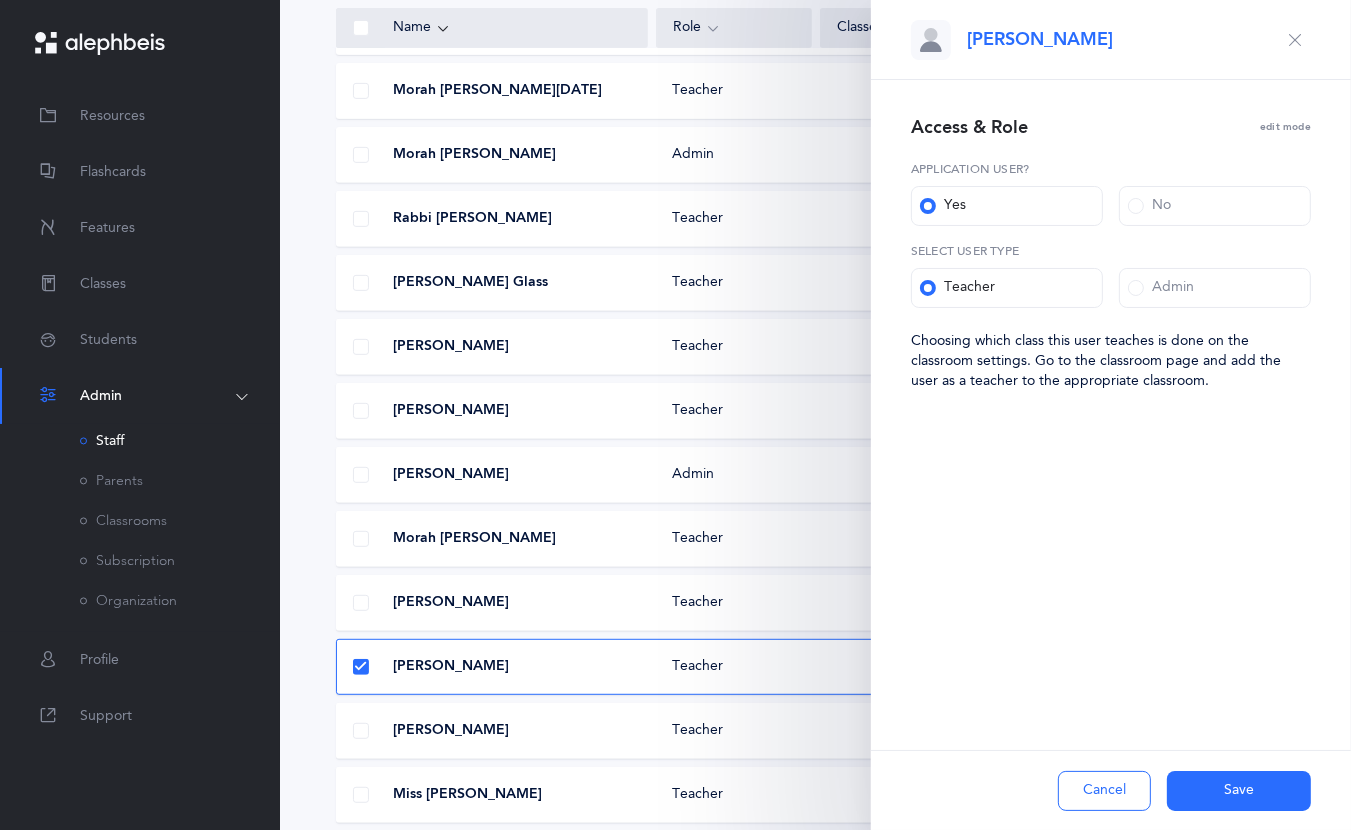 click on "edit mode" at bounding box center [1285, 128] 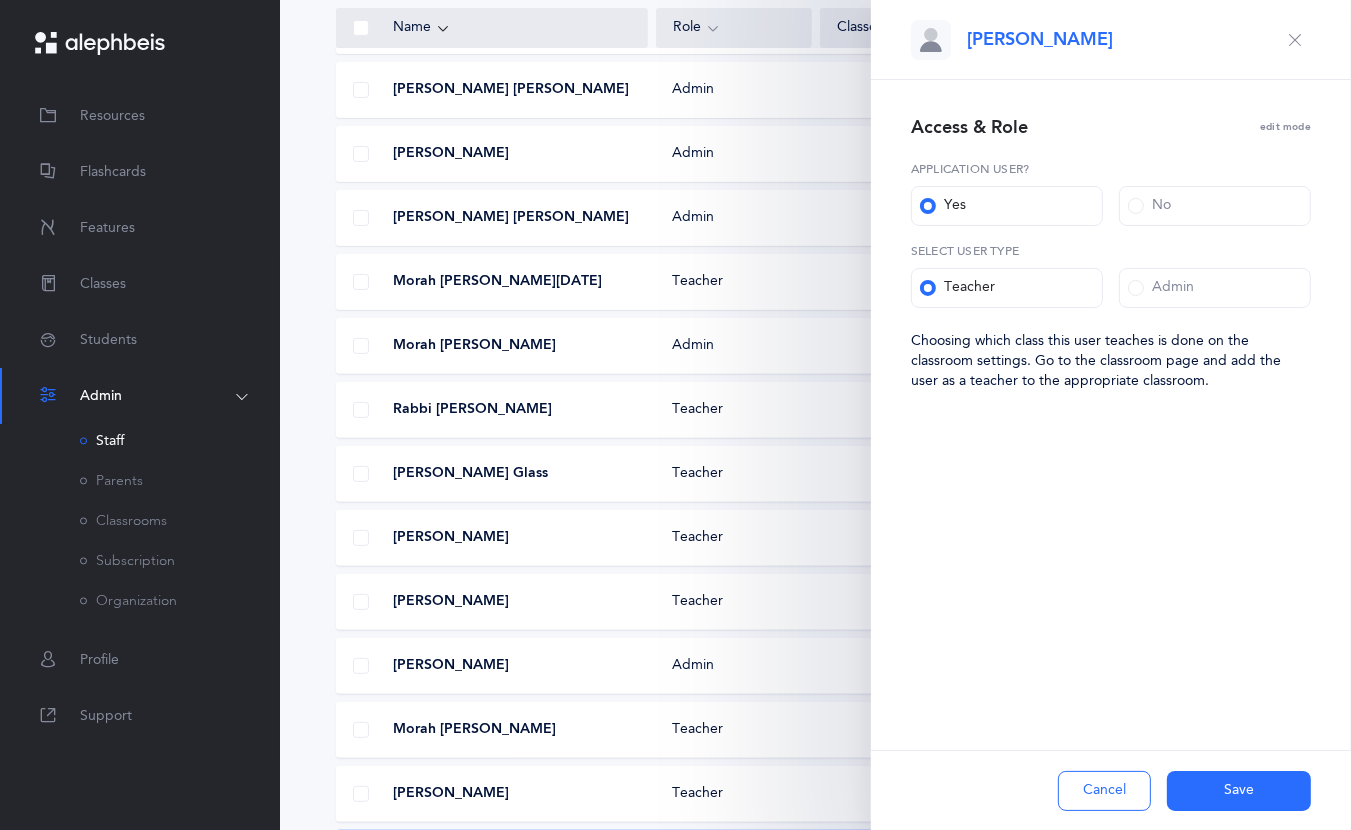 scroll, scrollTop: 515, scrollLeft: 0, axis: vertical 